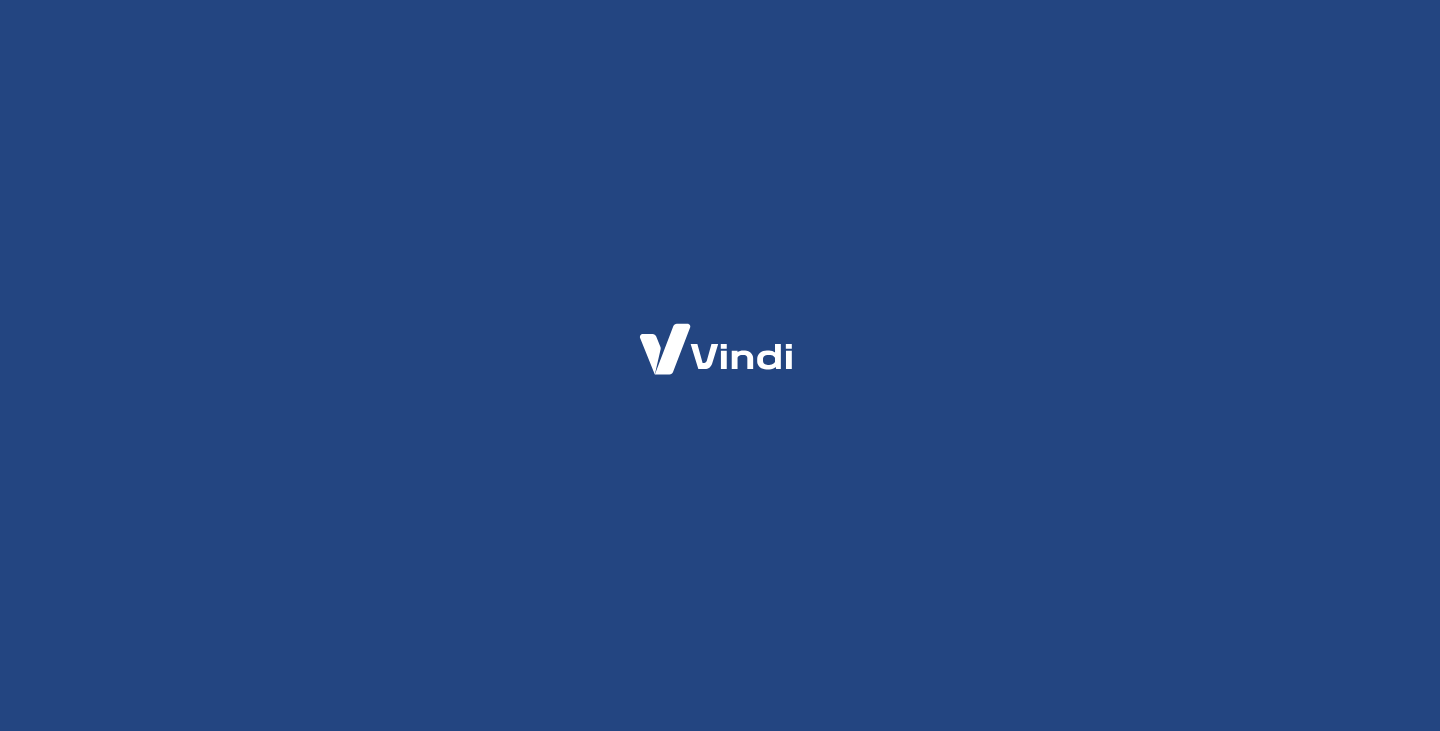 scroll, scrollTop: 0, scrollLeft: 0, axis: both 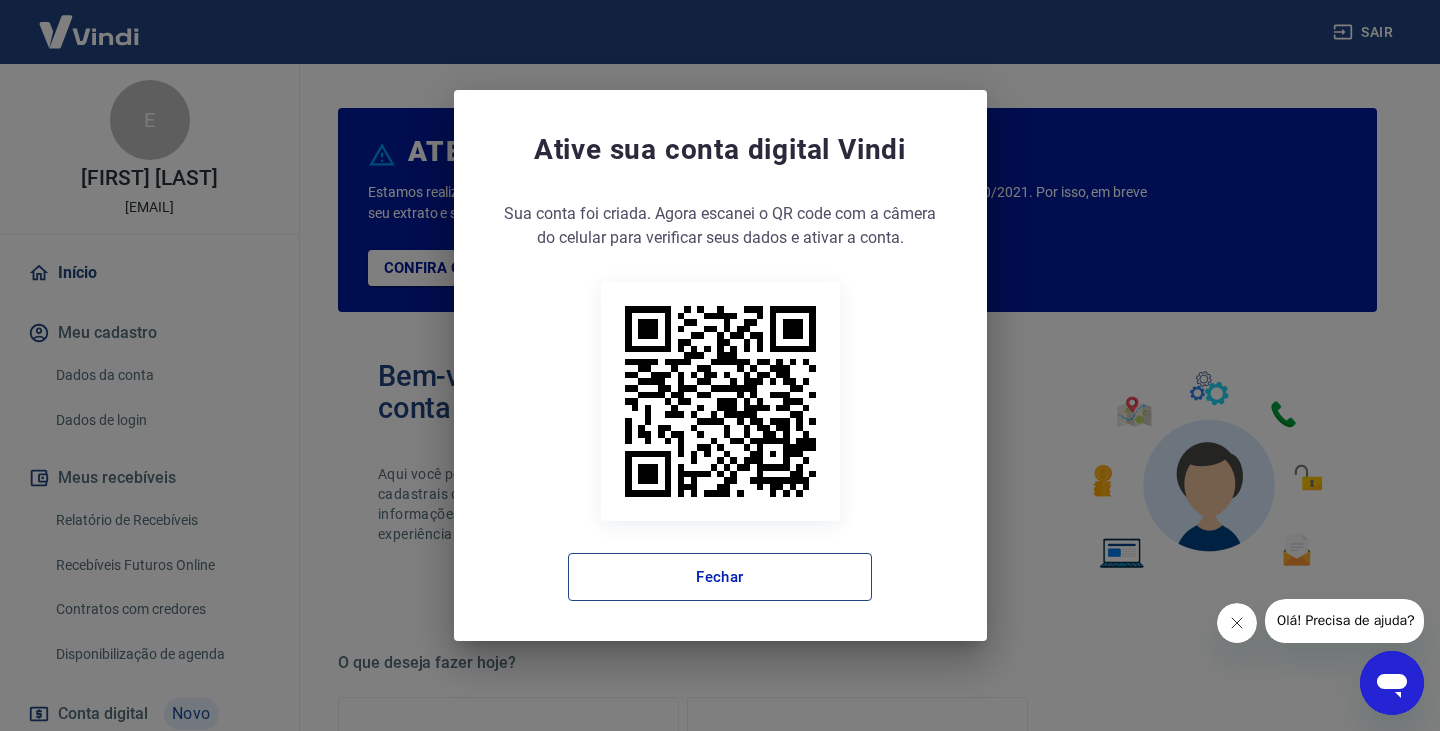 click on "Fechar" at bounding box center (720, 577) 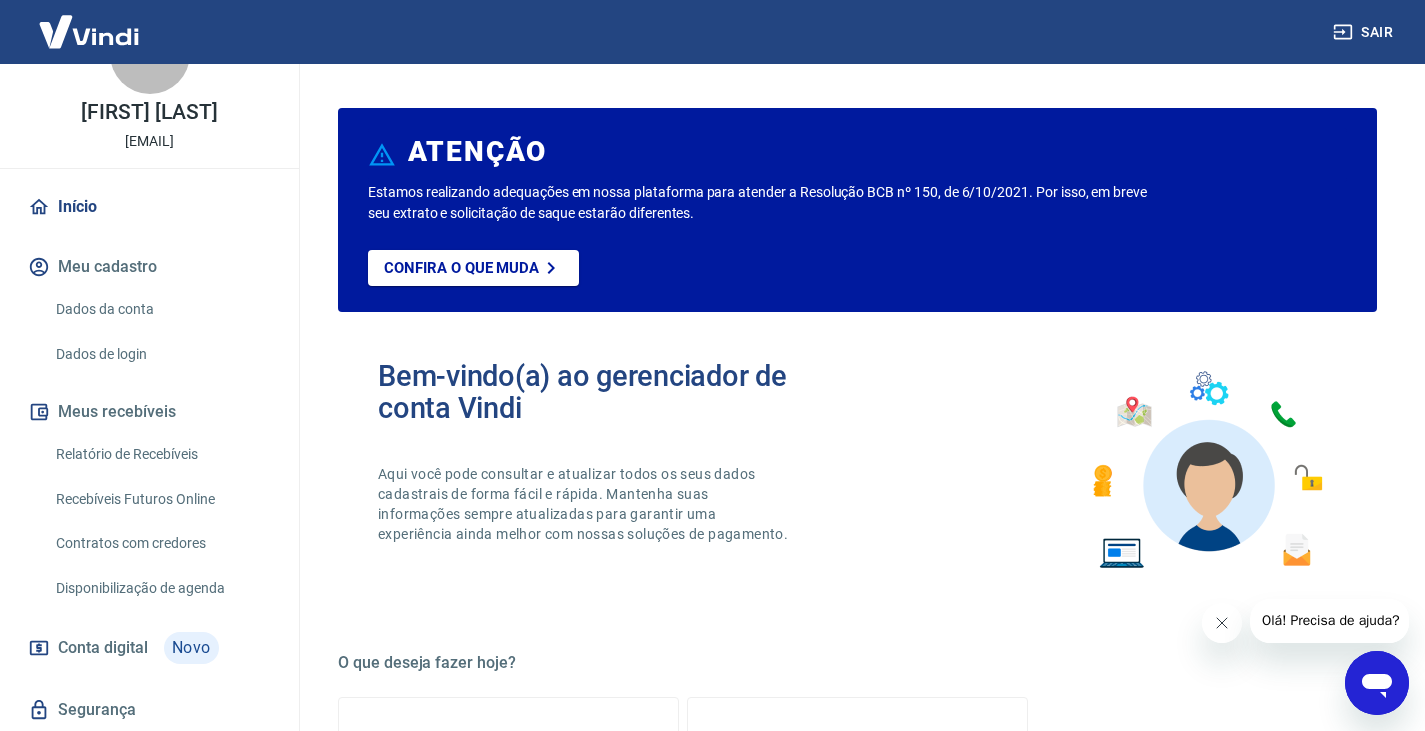 scroll, scrollTop: 100, scrollLeft: 0, axis: vertical 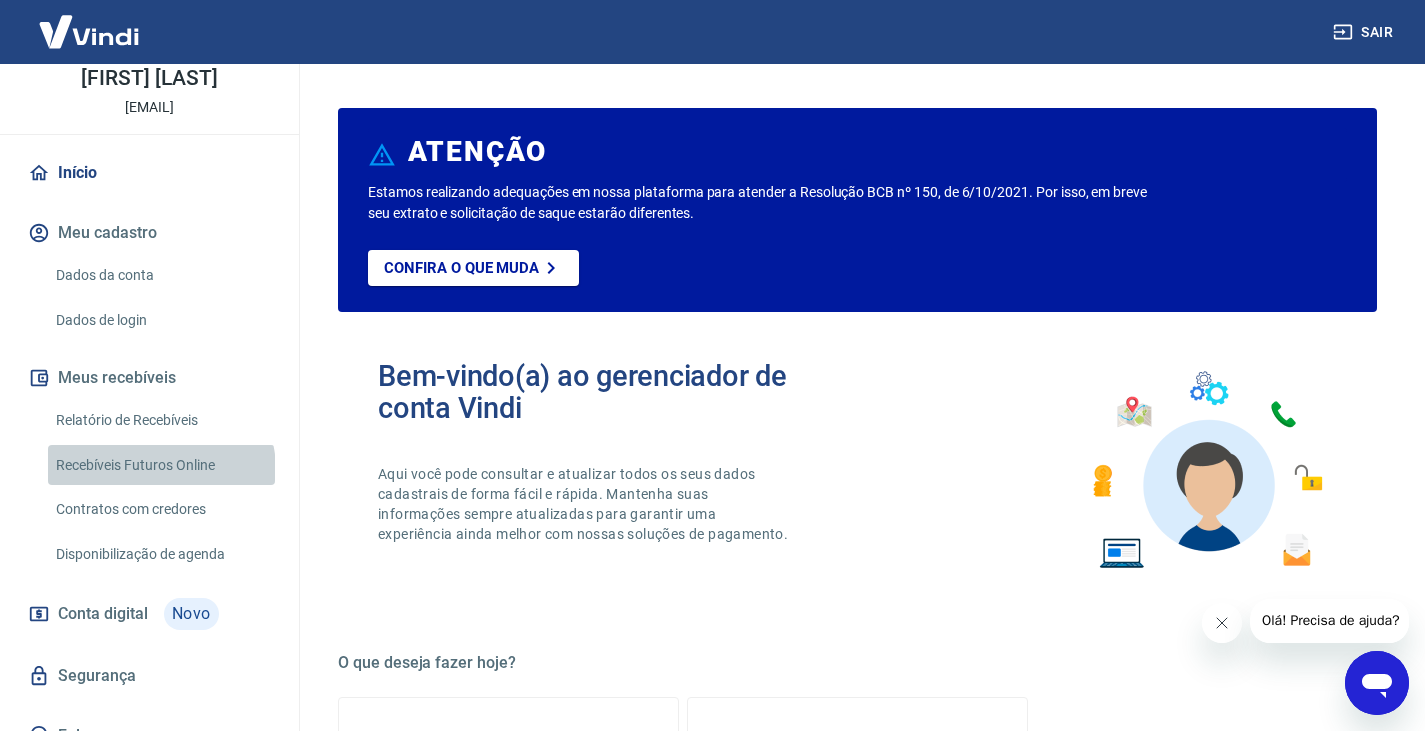 click on "Recebíveis Futuros Online" at bounding box center (161, 465) 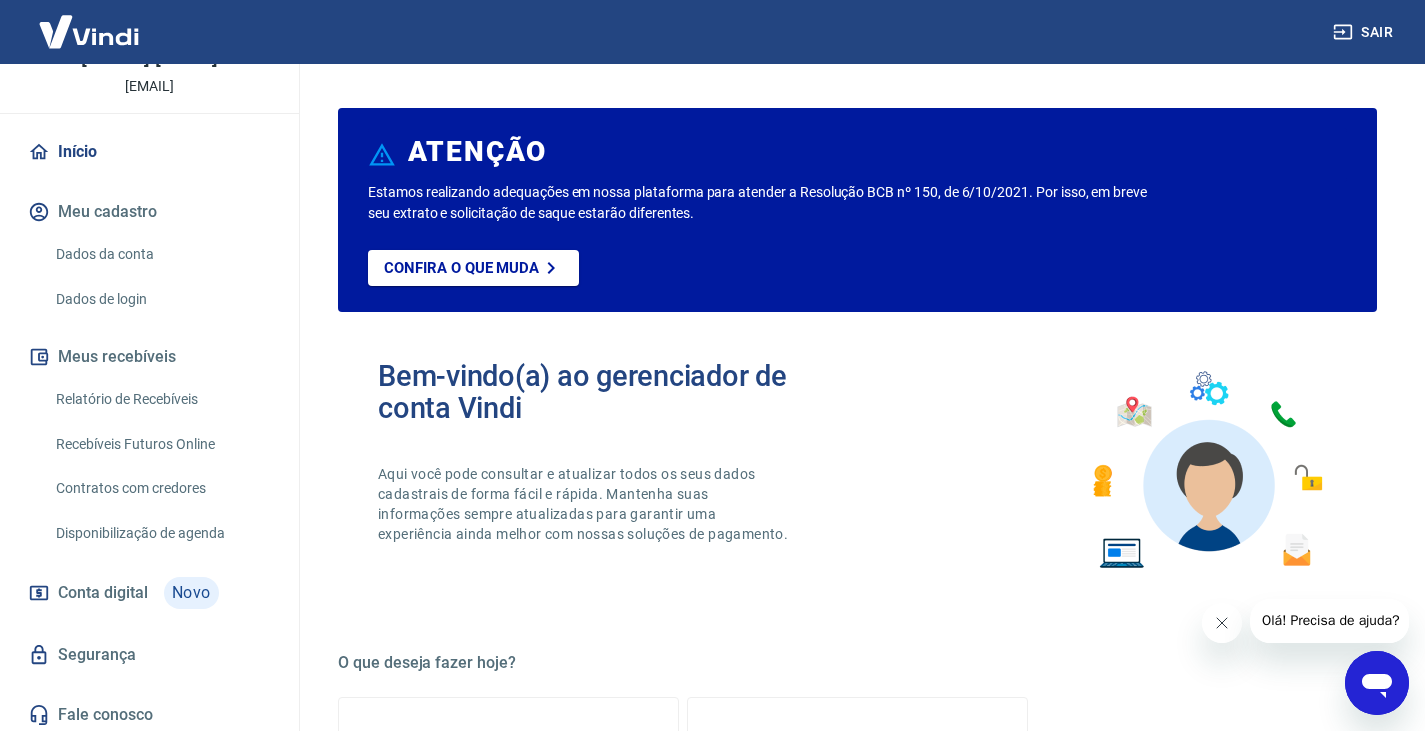 scroll, scrollTop: 127, scrollLeft: 0, axis: vertical 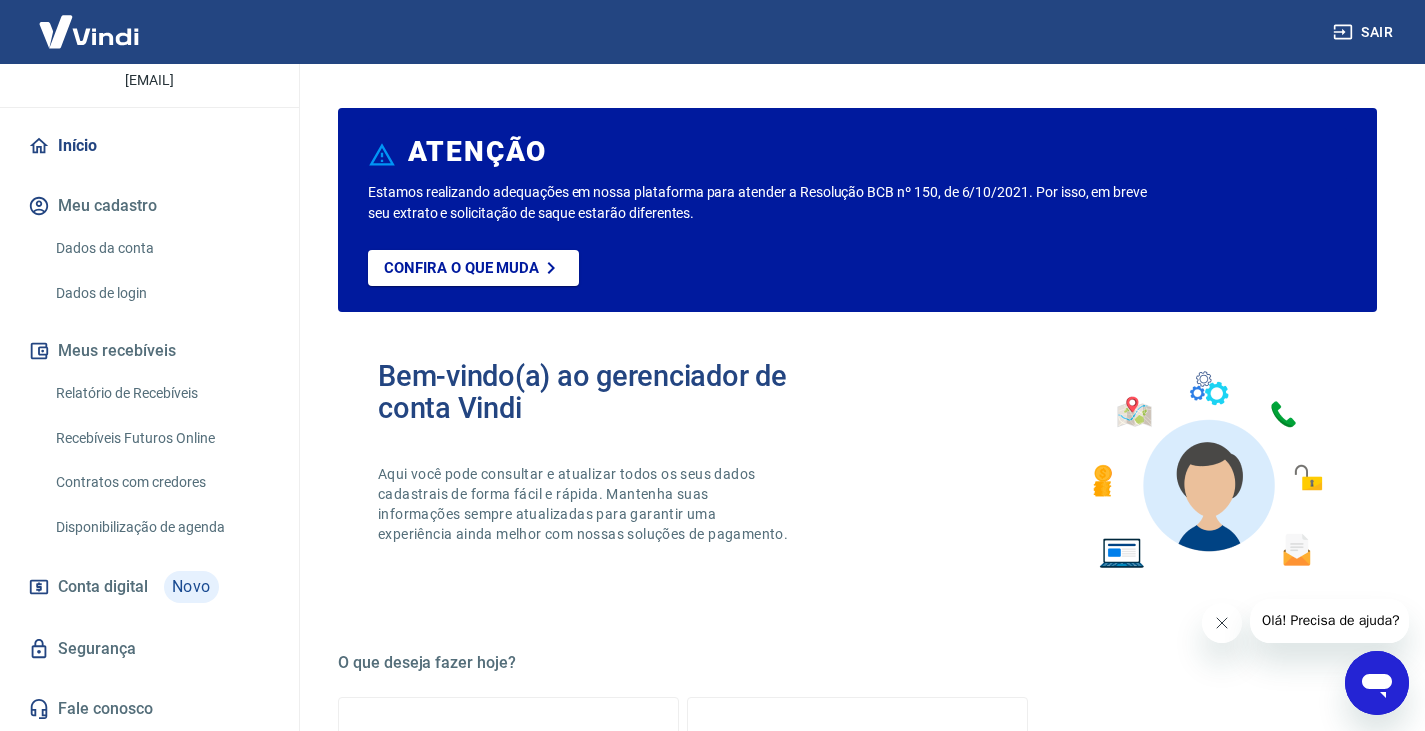 click on "Conta digital" at bounding box center (103, 587) 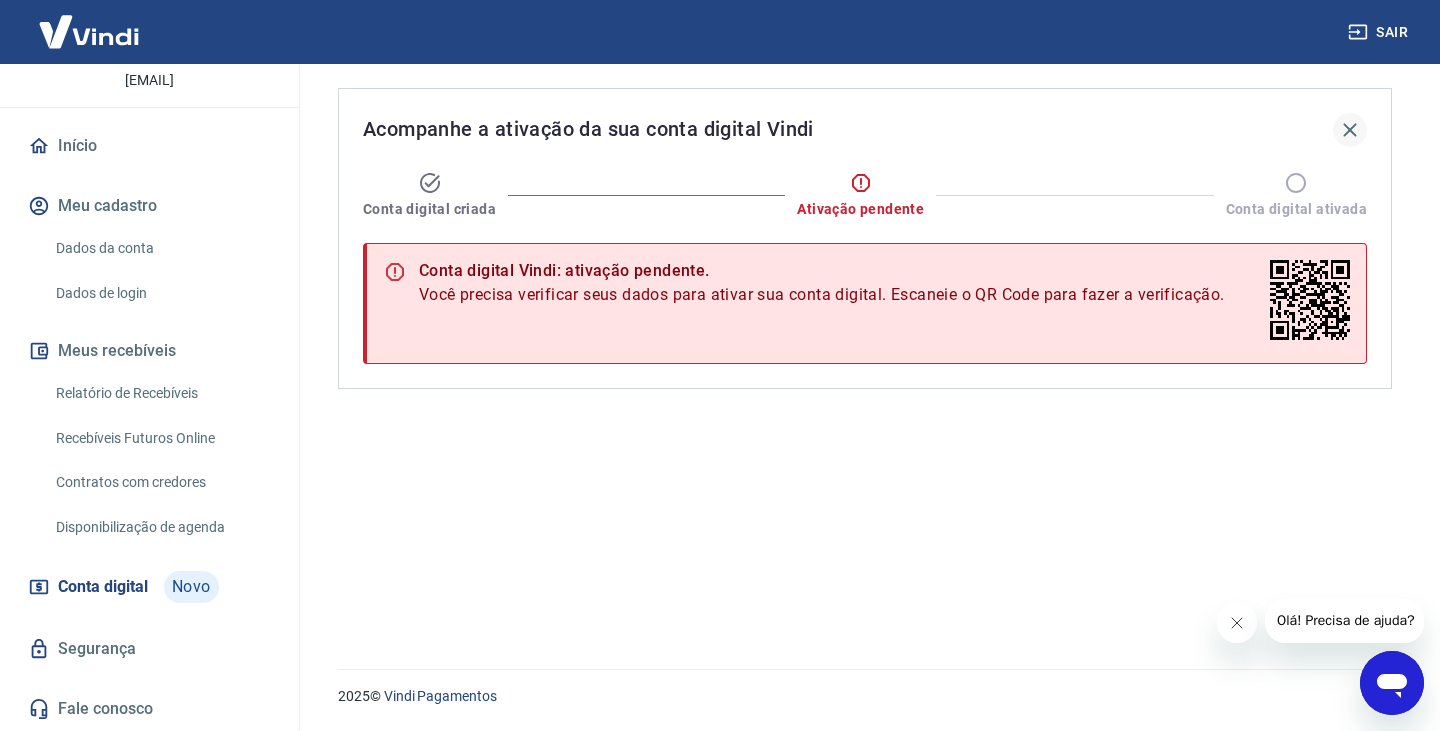 click 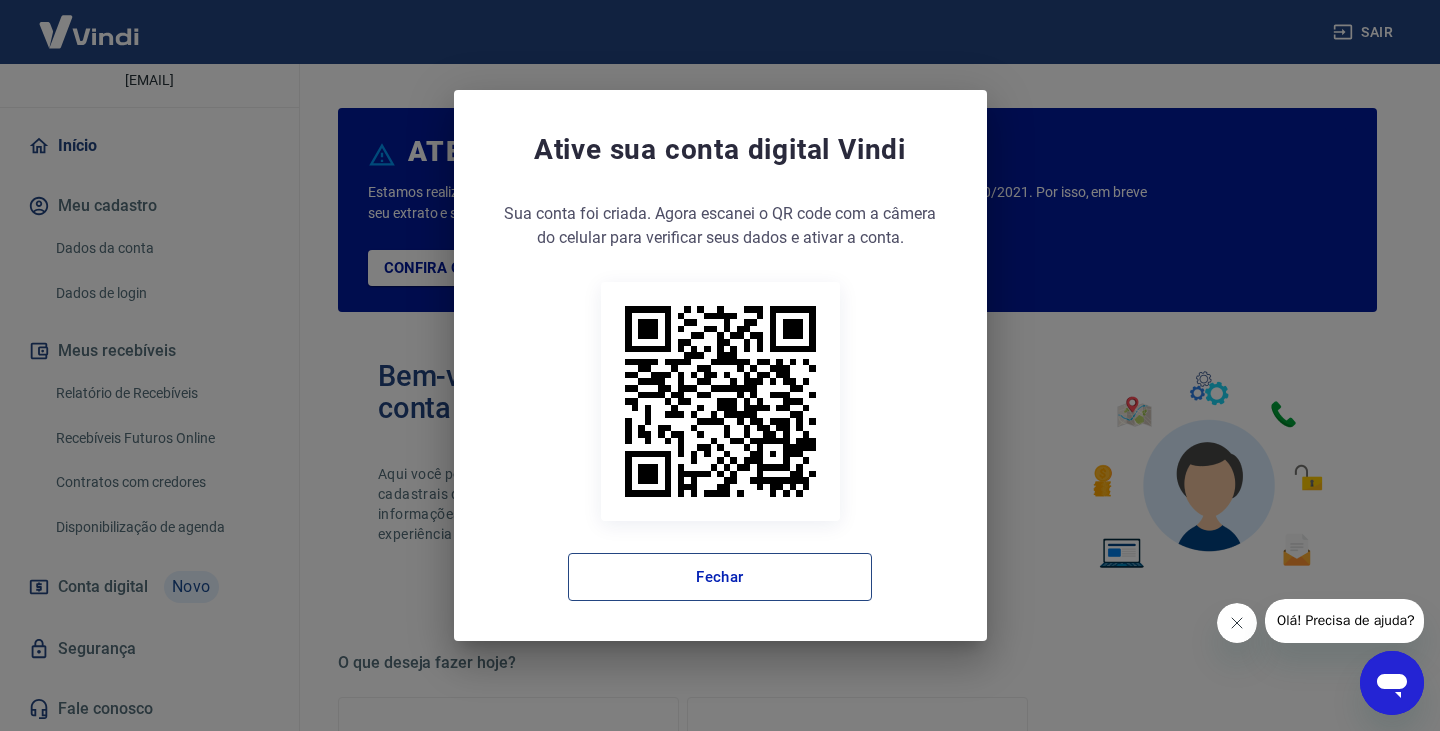 click on "Sua conta foi criada. Agora clique no botão abaixo para verificar seus dados e ativar a conta. Sua conta foi criada. Agora escanei o QR code com a câmera do celular para verificar seus dados e ativar a conta. Acessar ativação Fechar" at bounding box center (720, 401) 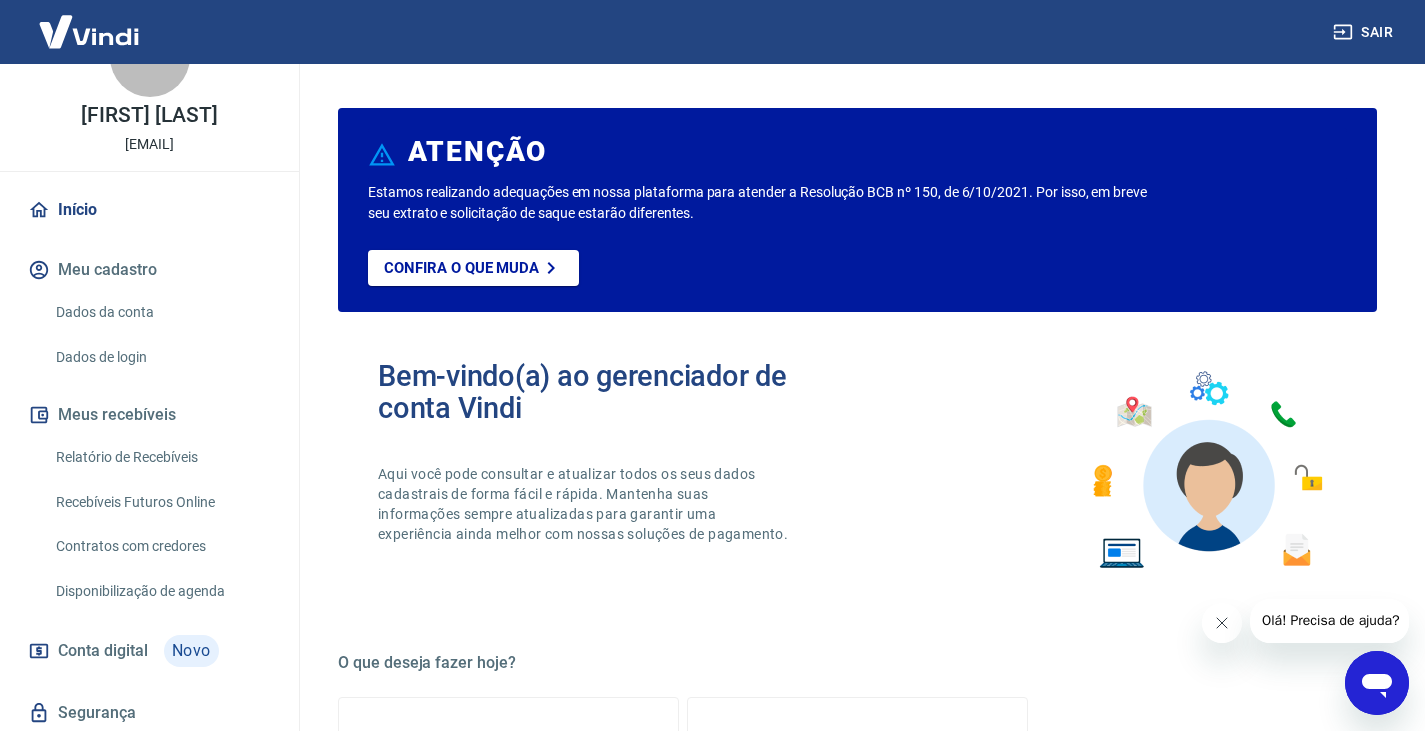 scroll, scrollTop: 0, scrollLeft: 0, axis: both 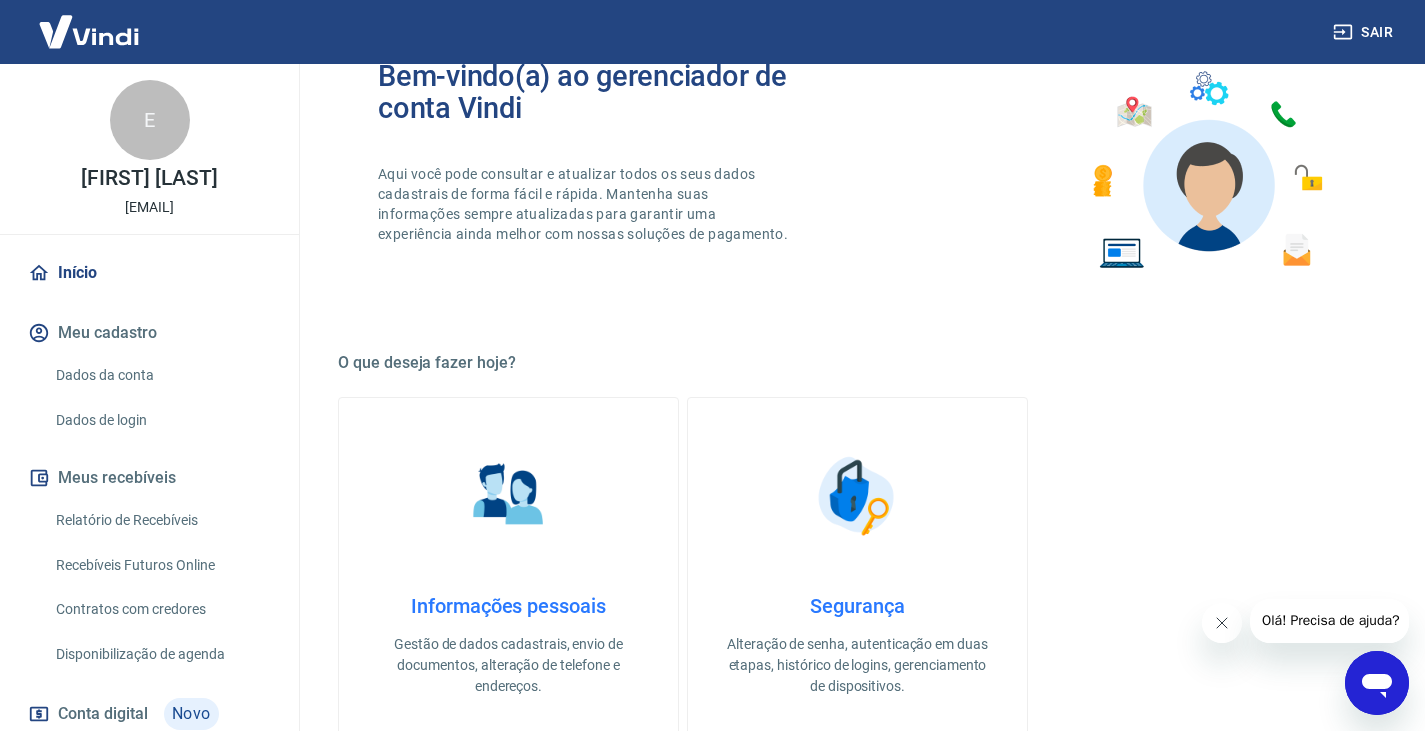 click 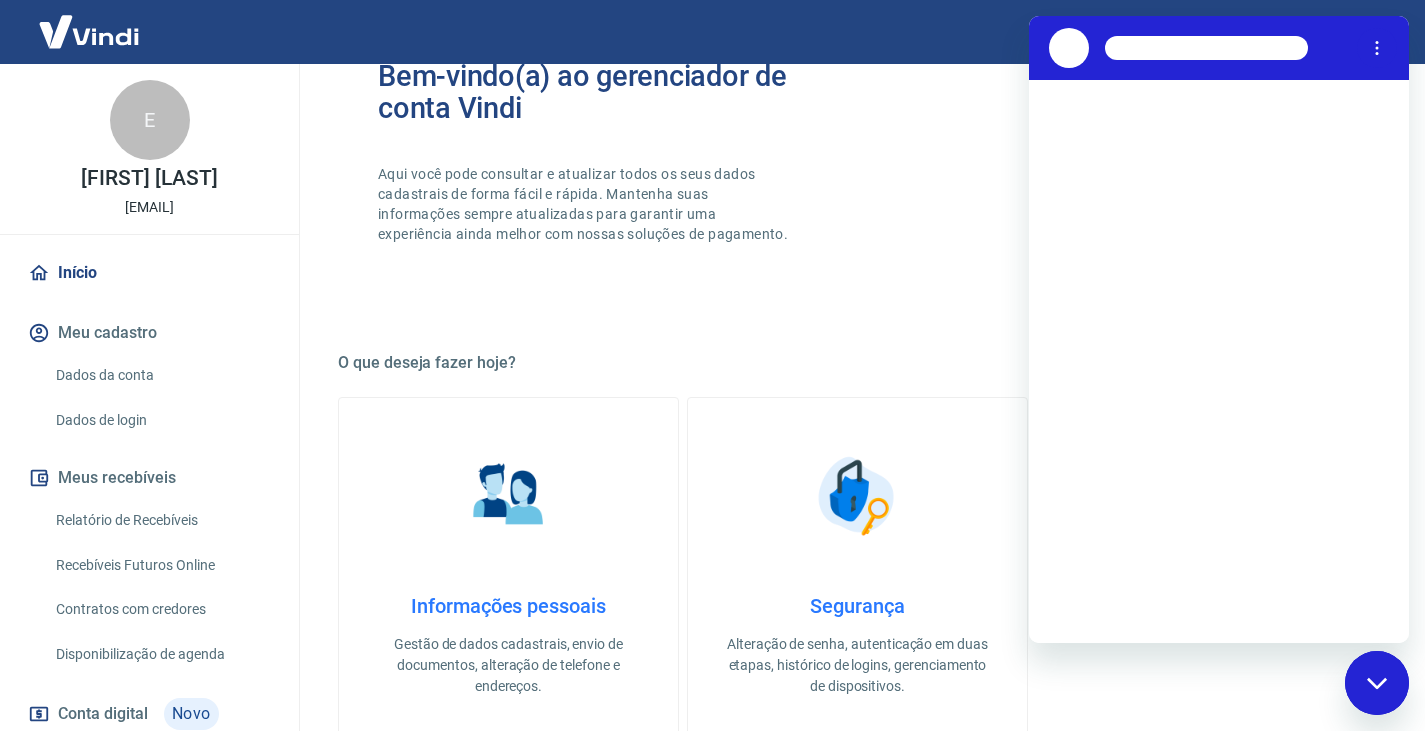 scroll, scrollTop: 0, scrollLeft: 0, axis: both 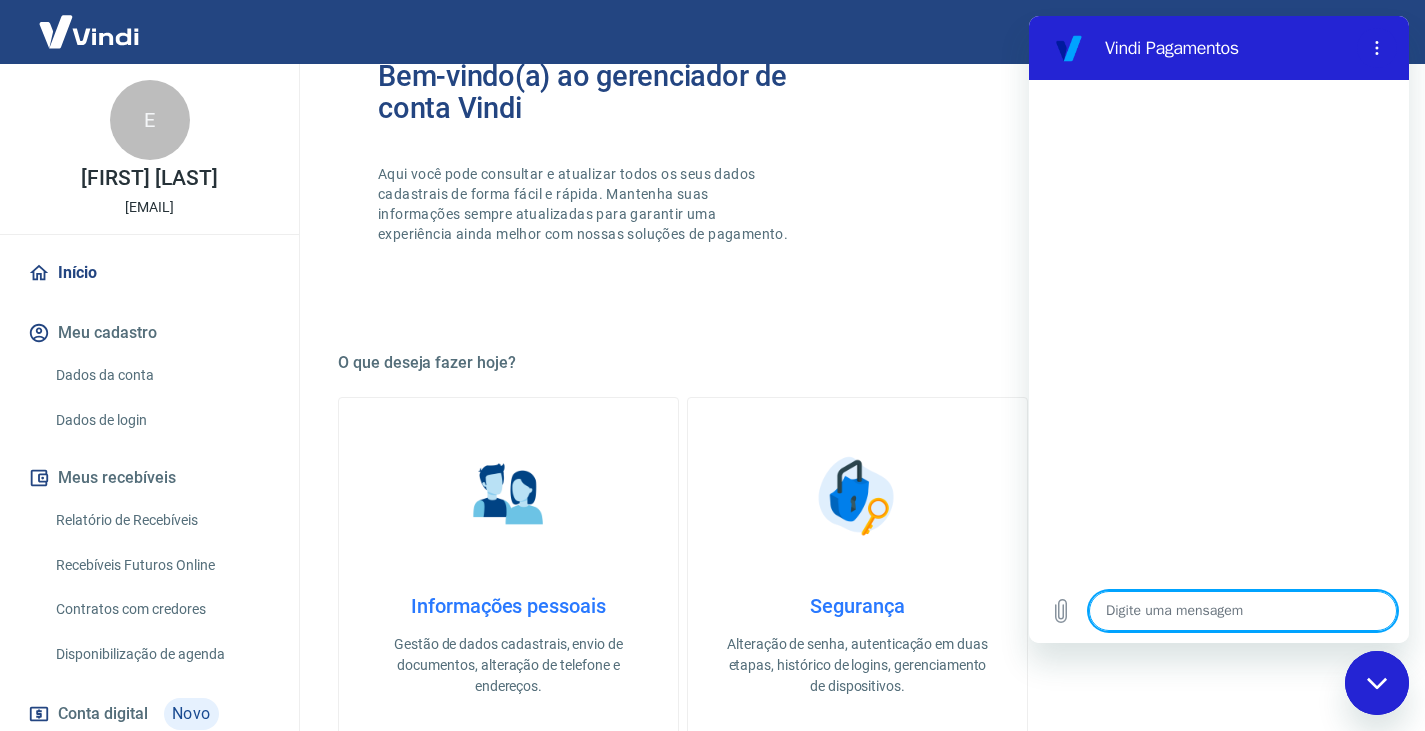 click at bounding box center [1243, 611] 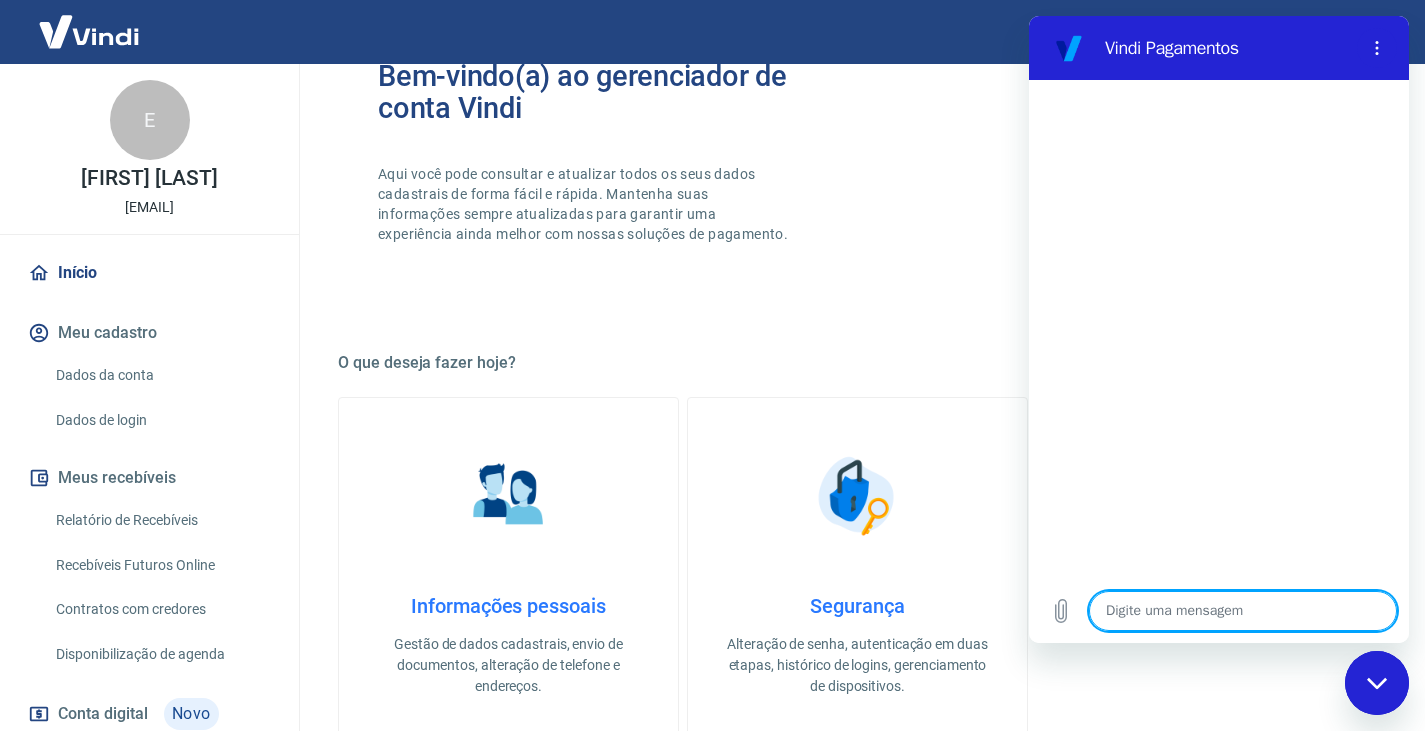 type on "o" 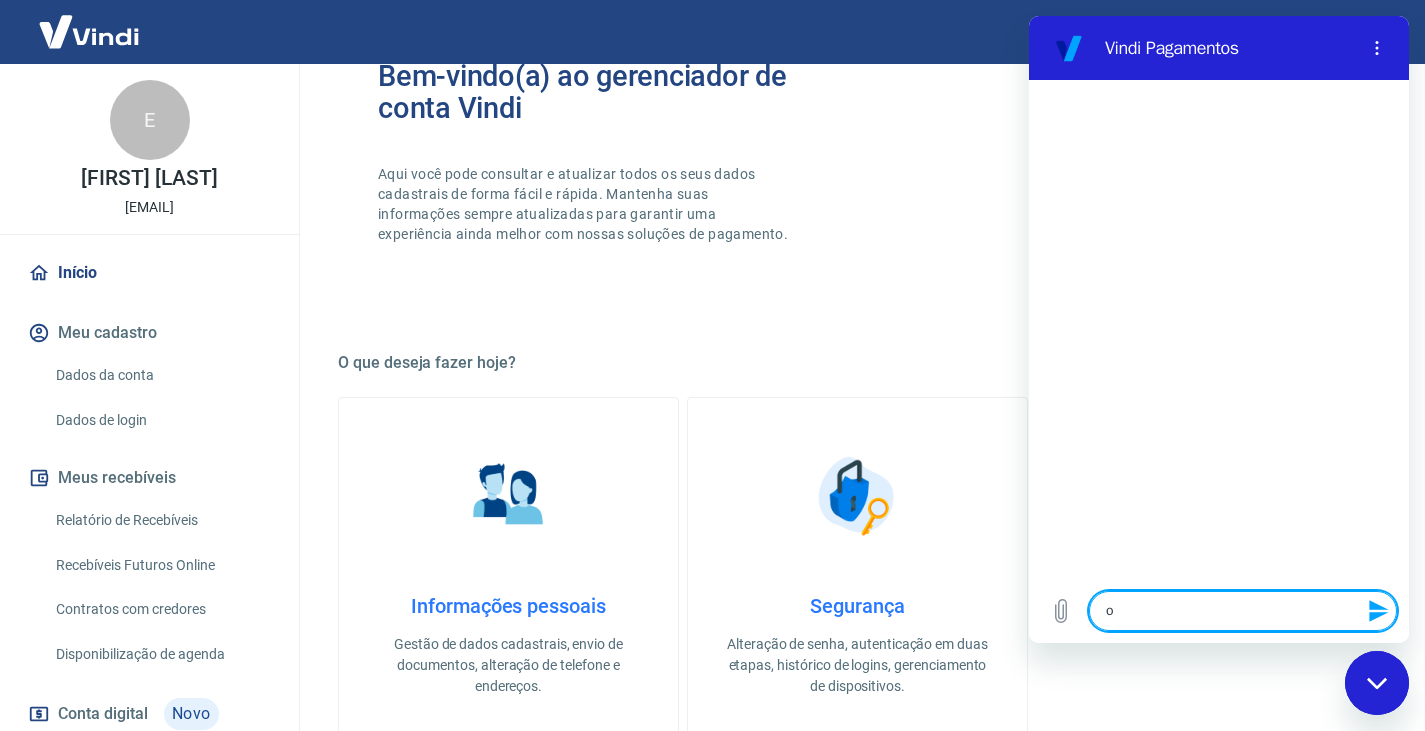 type on "ol" 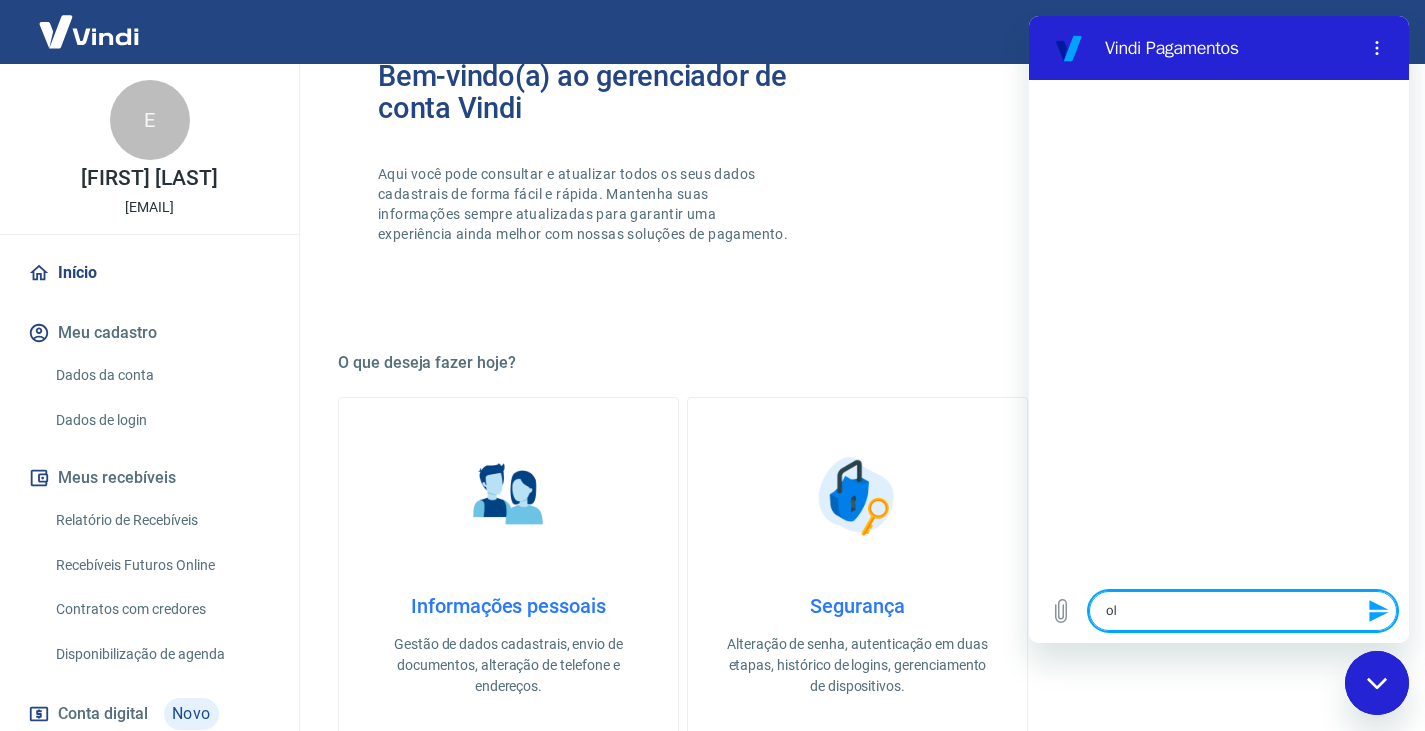 type on "olp" 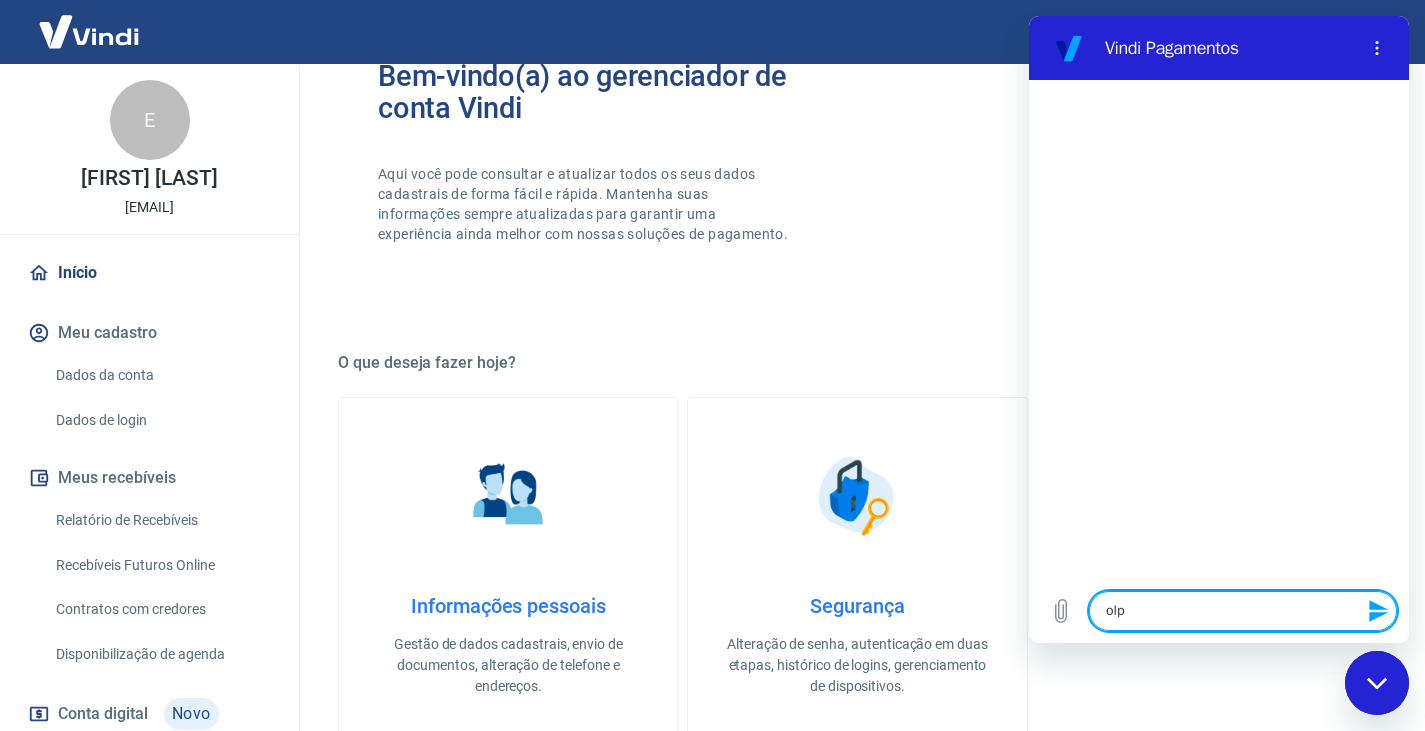 type on "olpa" 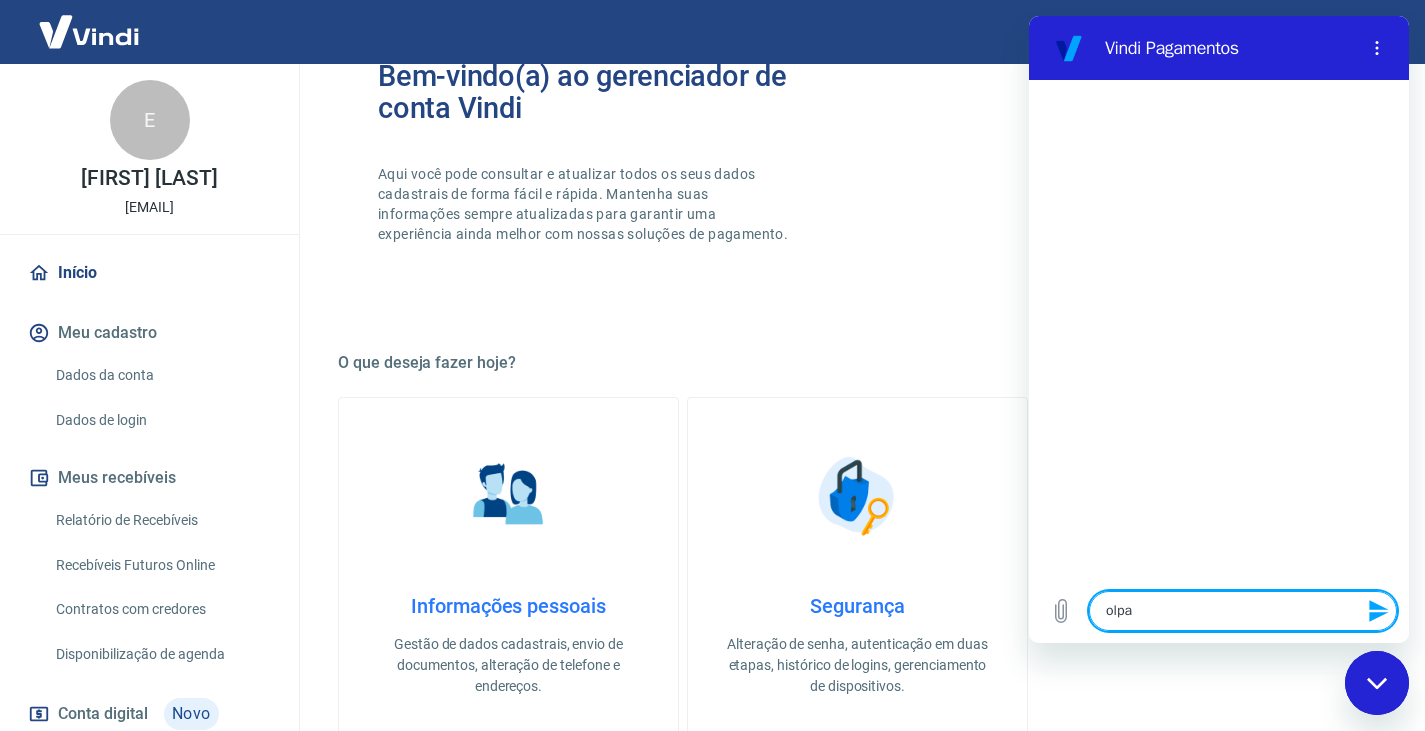 type on "olp" 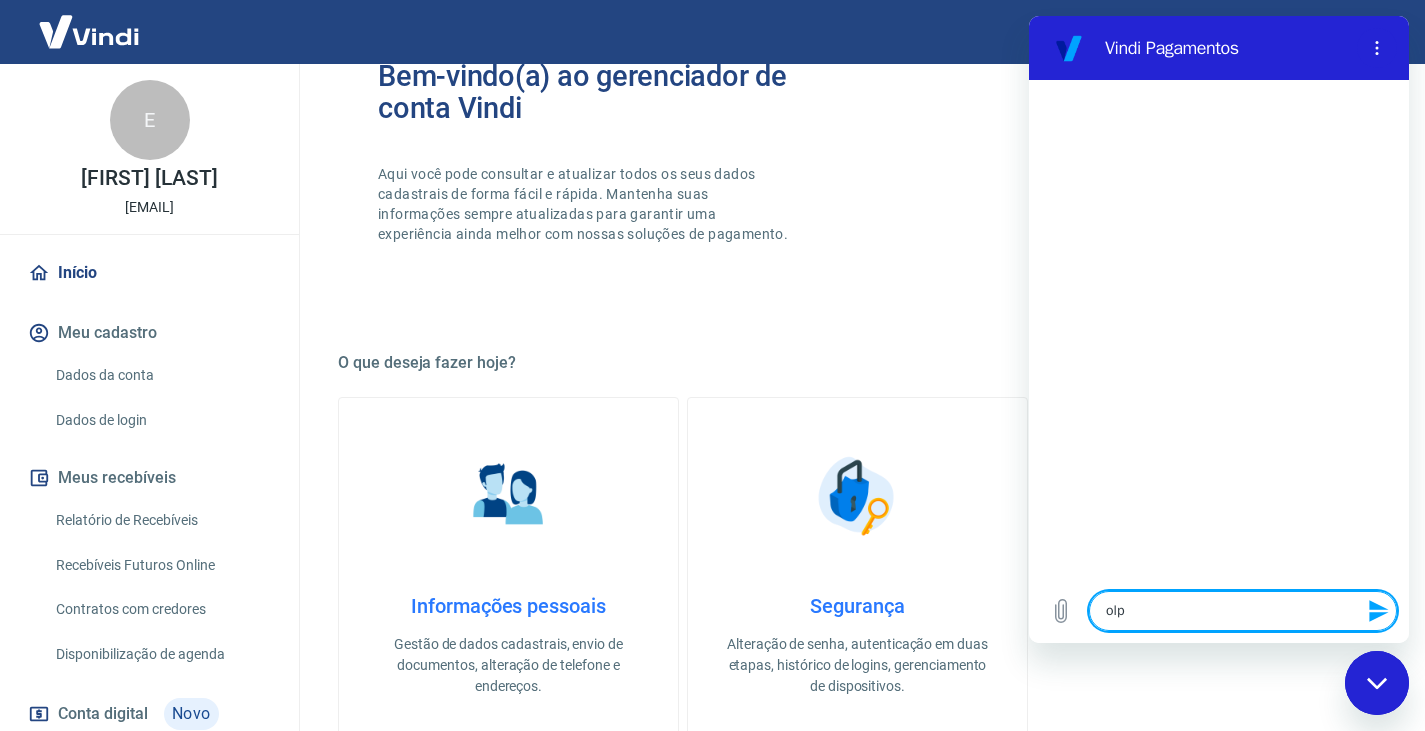 type on "ol" 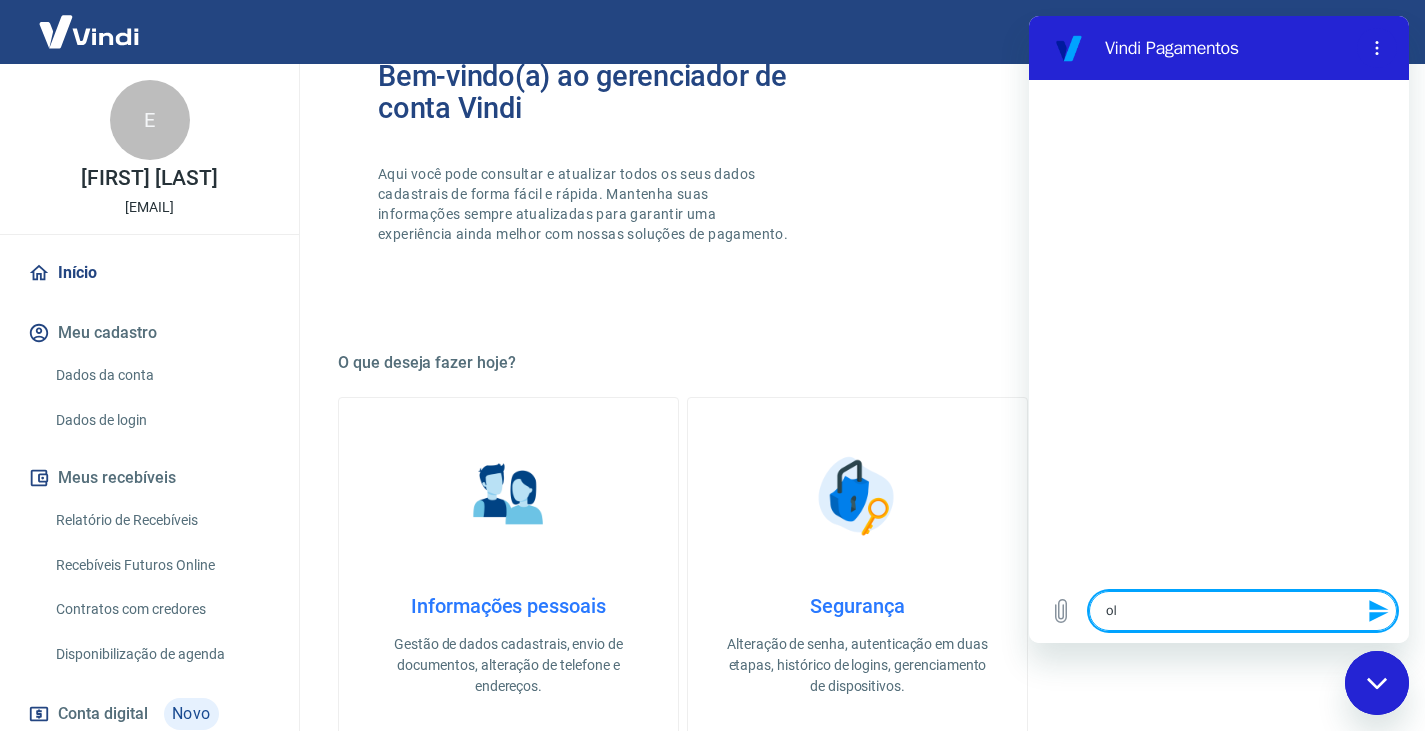 type on "olá" 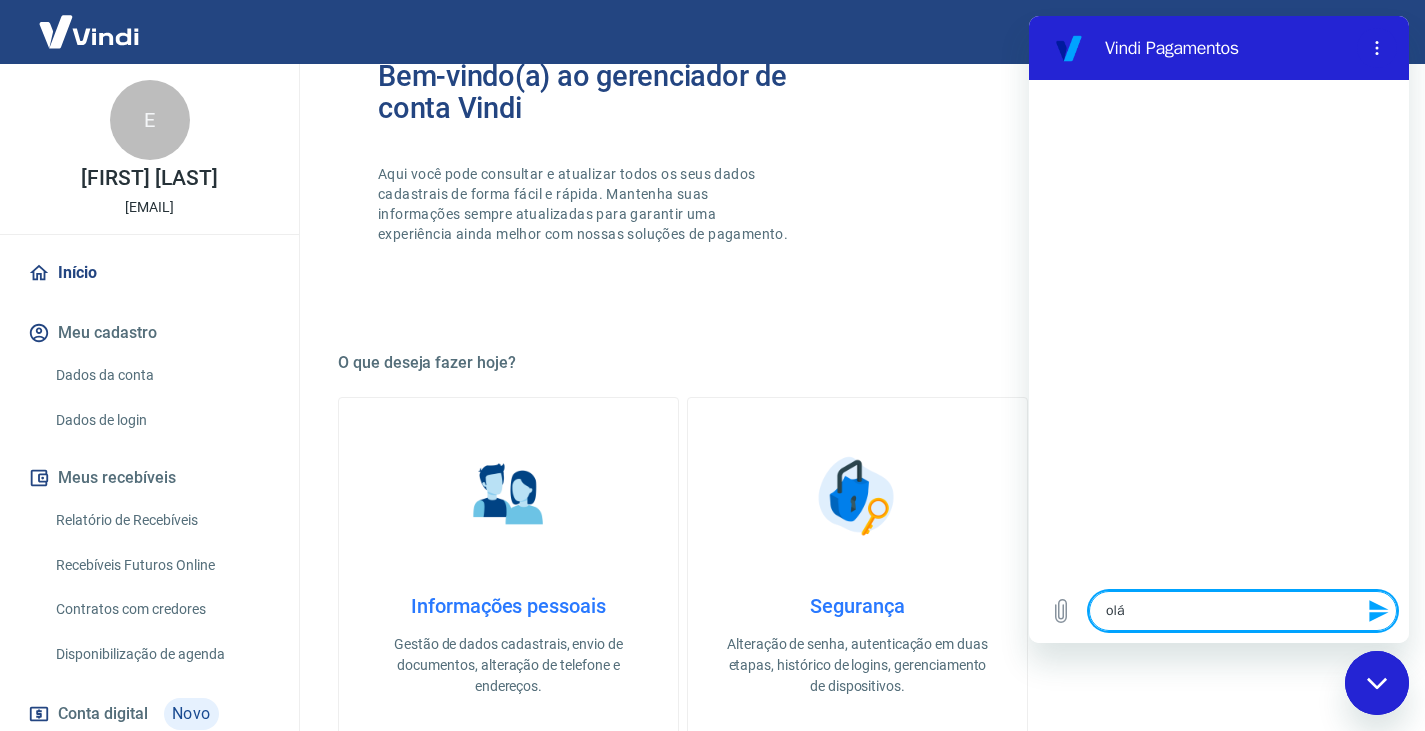 type 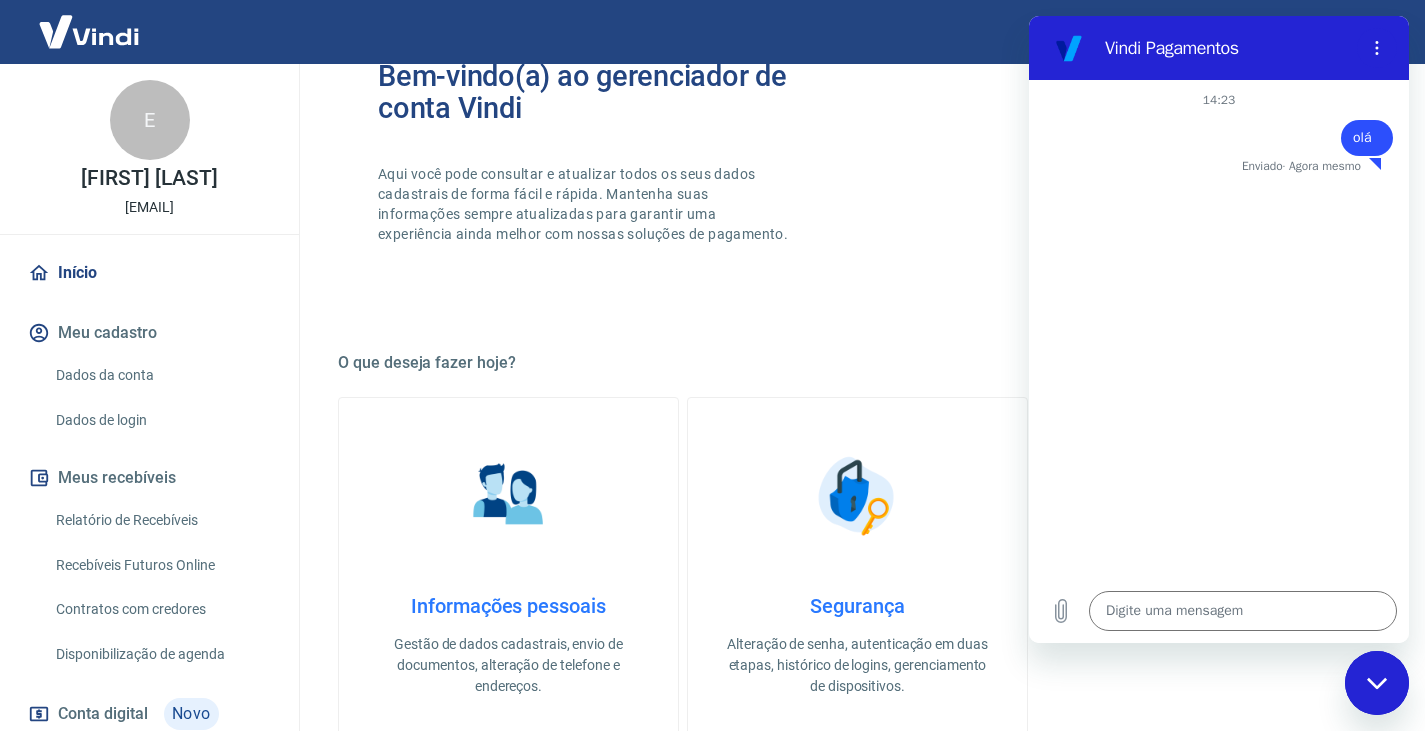click on "Dados de login" at bounding box center (161, 420) 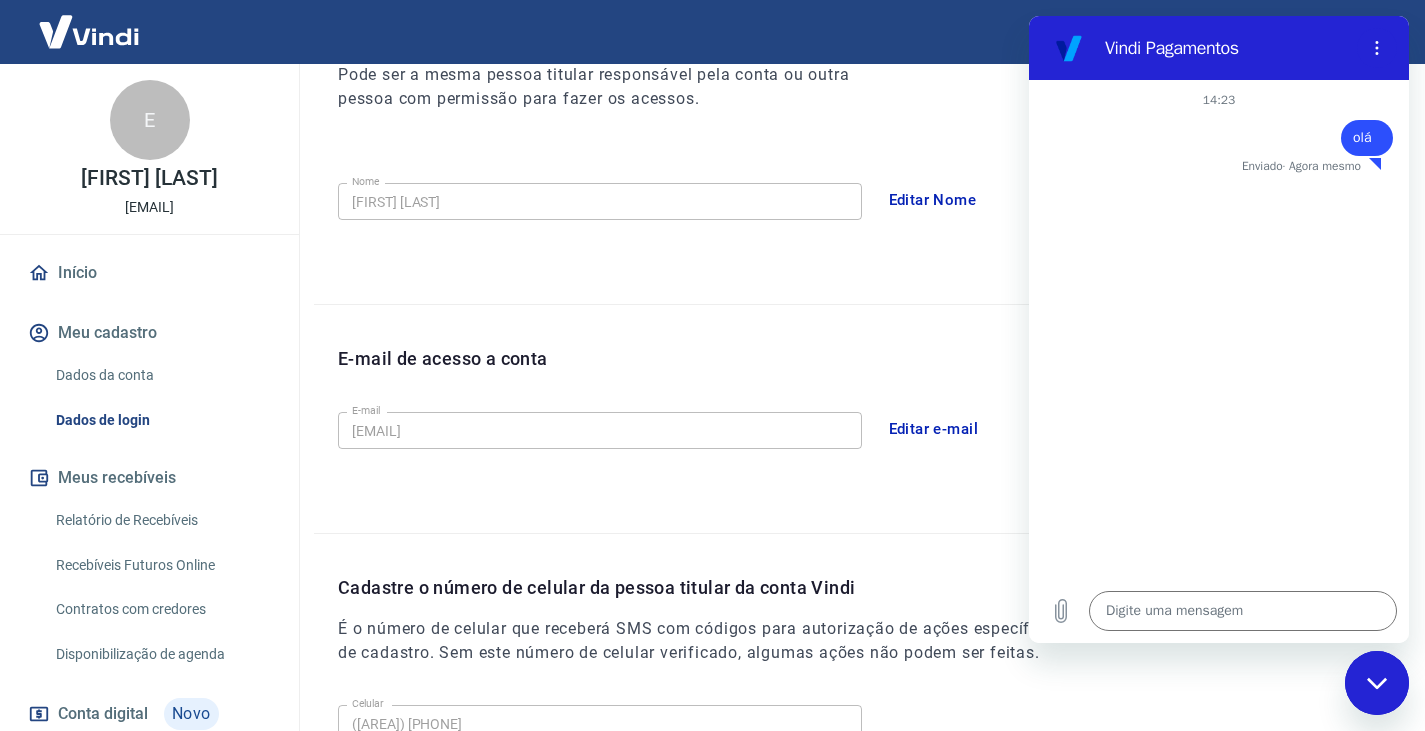 type on "x" 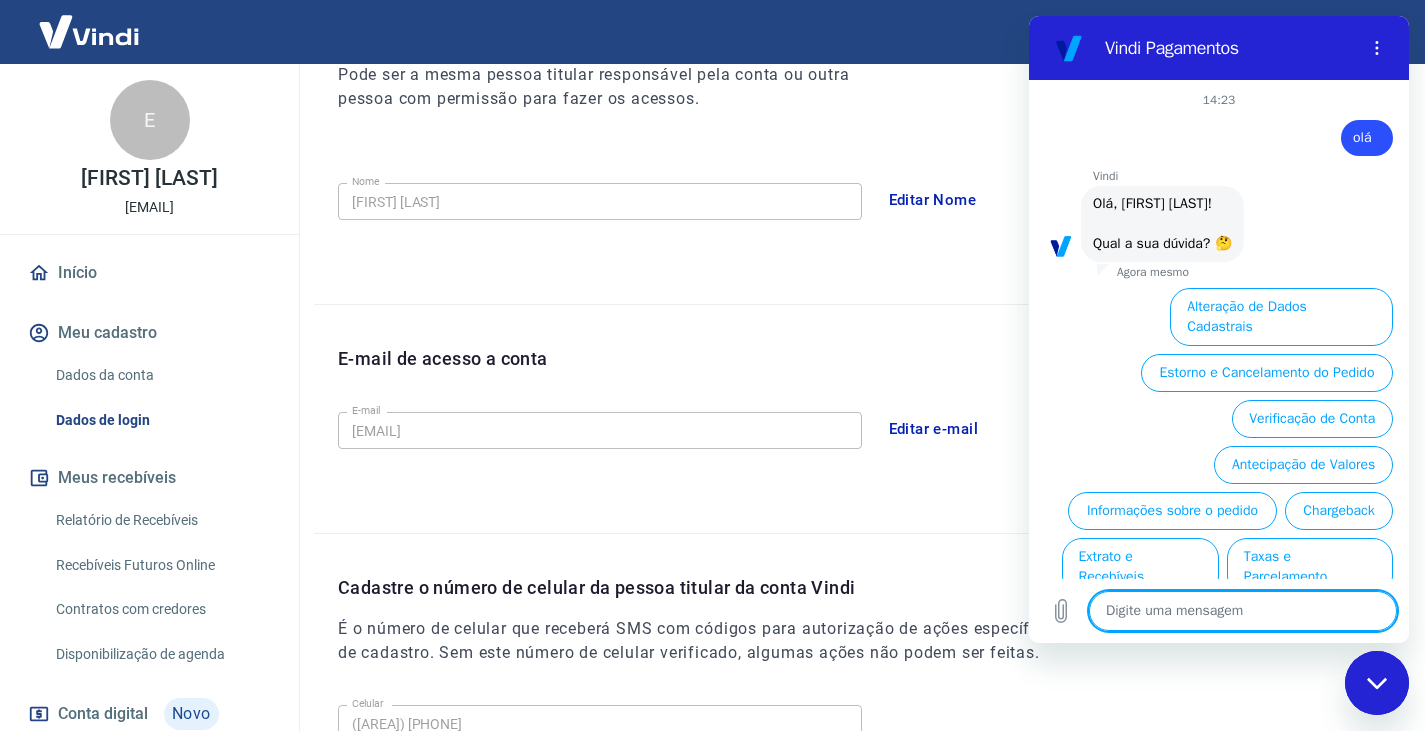 scroll, scrollTop: 74, scrollLeft: 0, axis: vertical 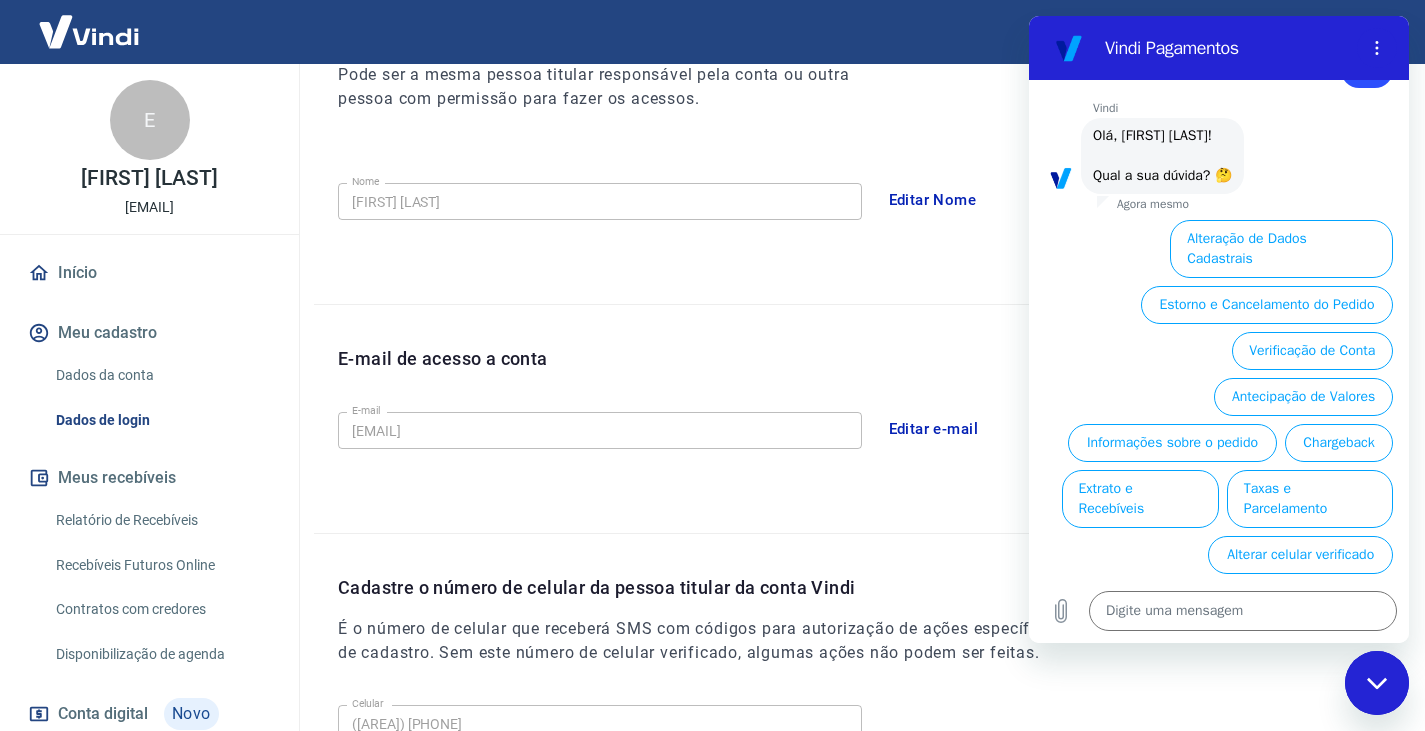 click on "Dados da conta" at bounding box center [161, 375] 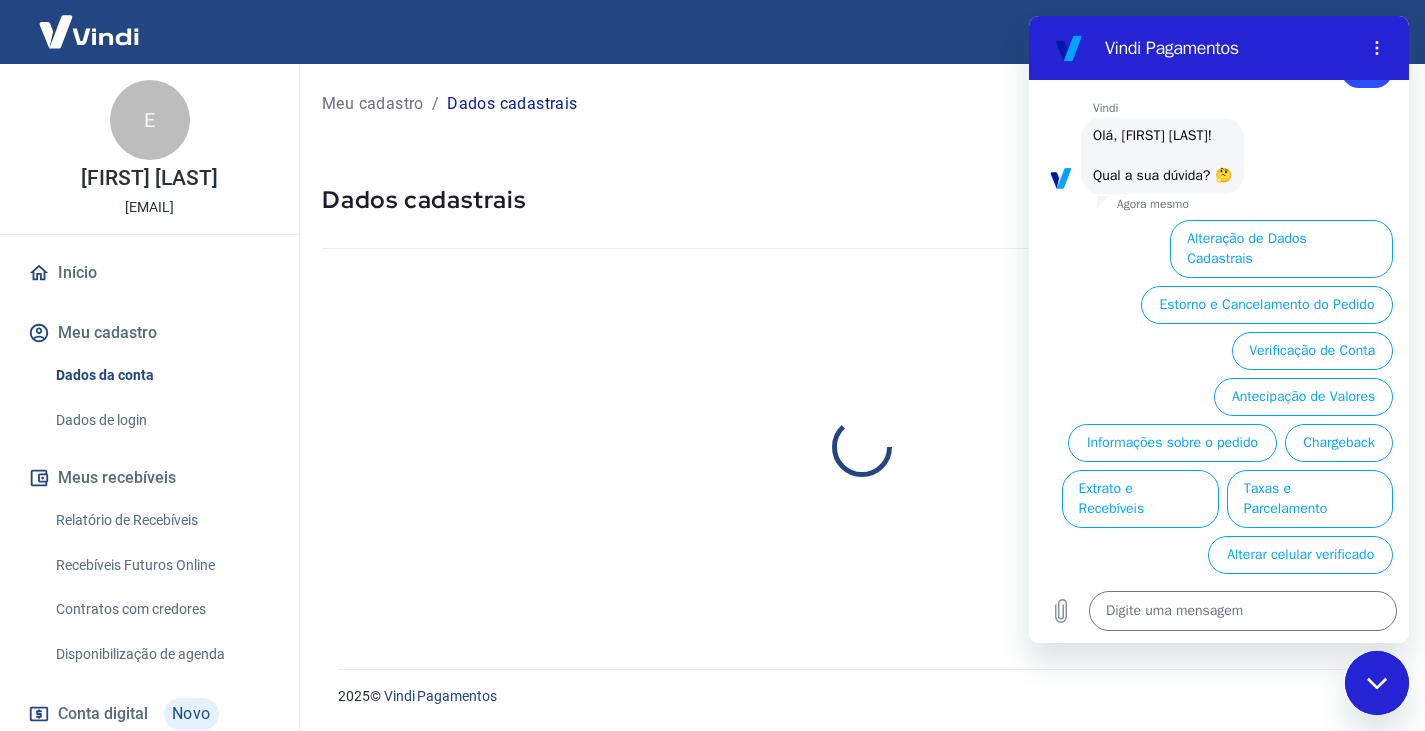 scroll, scrollTop: 0, scrollLeft: 0, axis: both 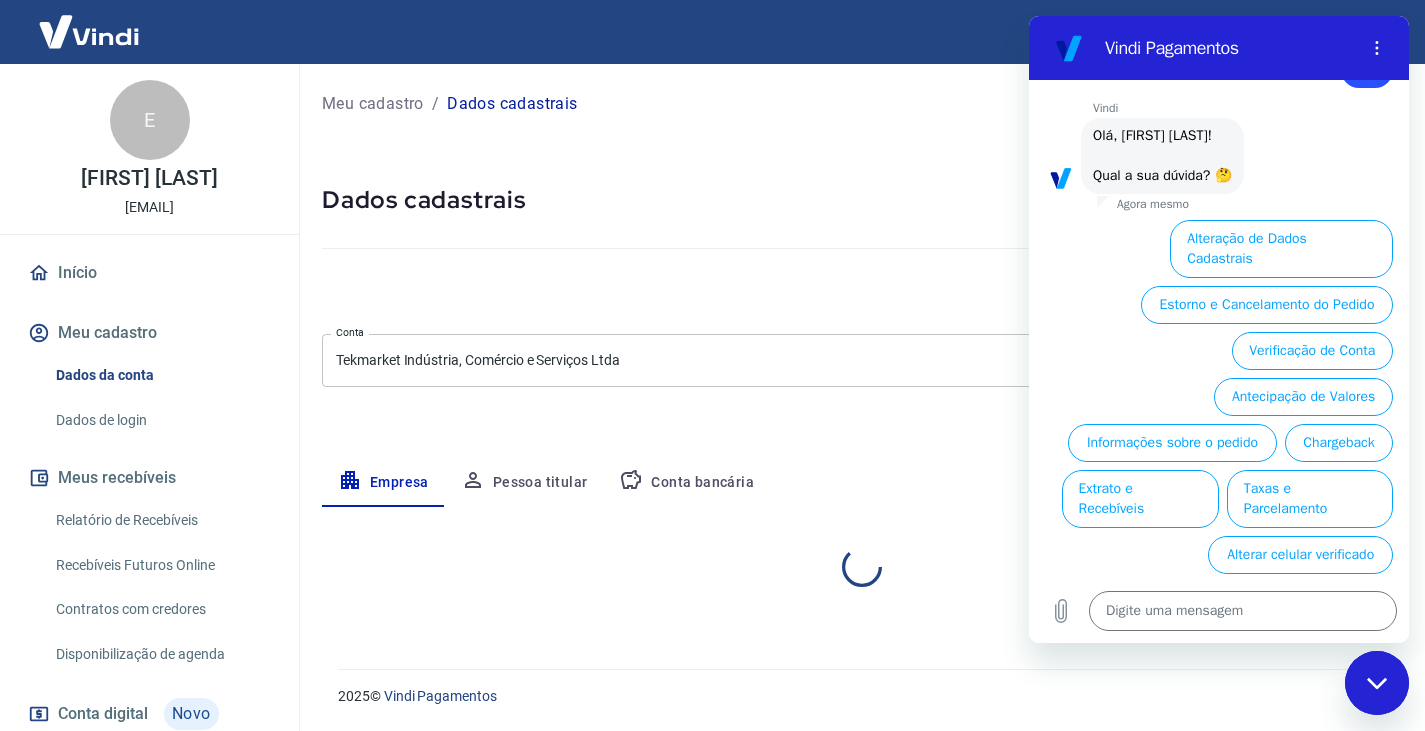 select on "RS" 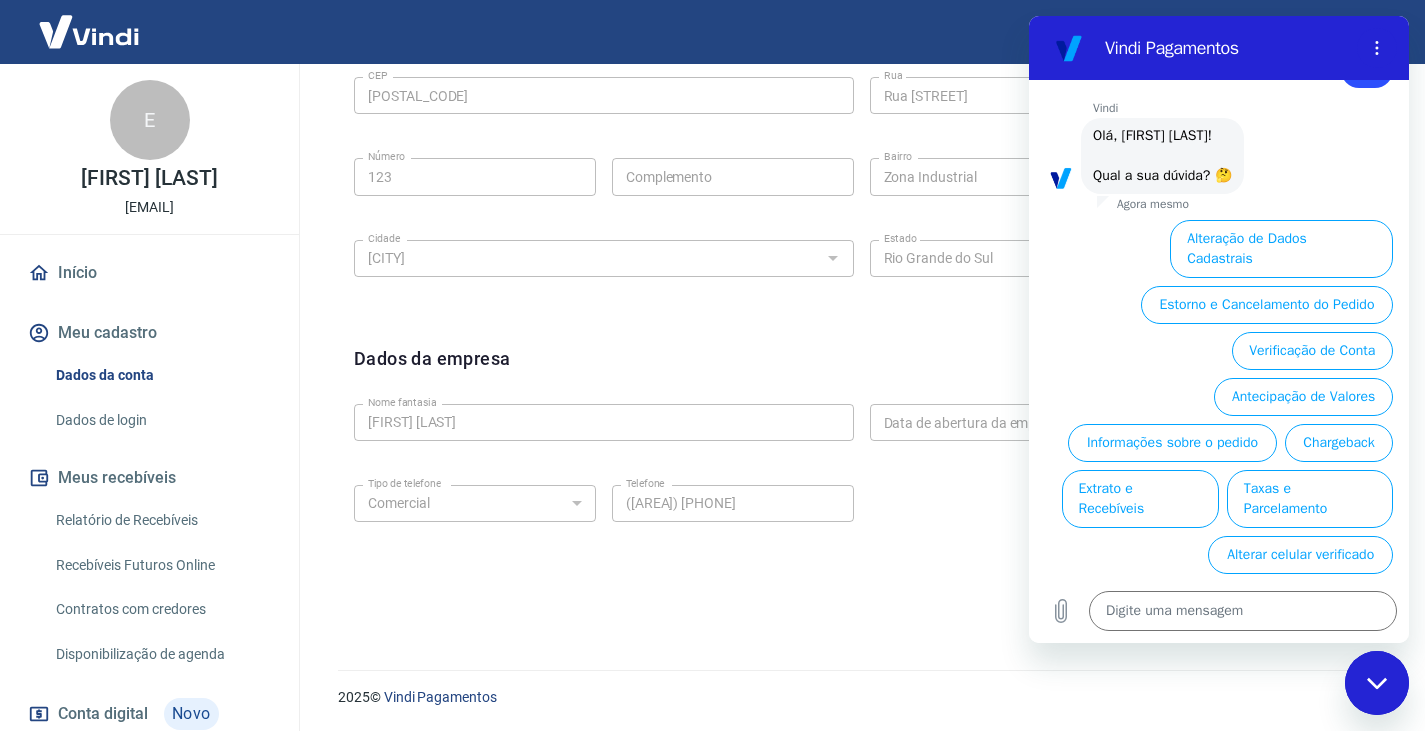 scroll, scrollTop: 711, scrollLeft: 0, axis: vertical 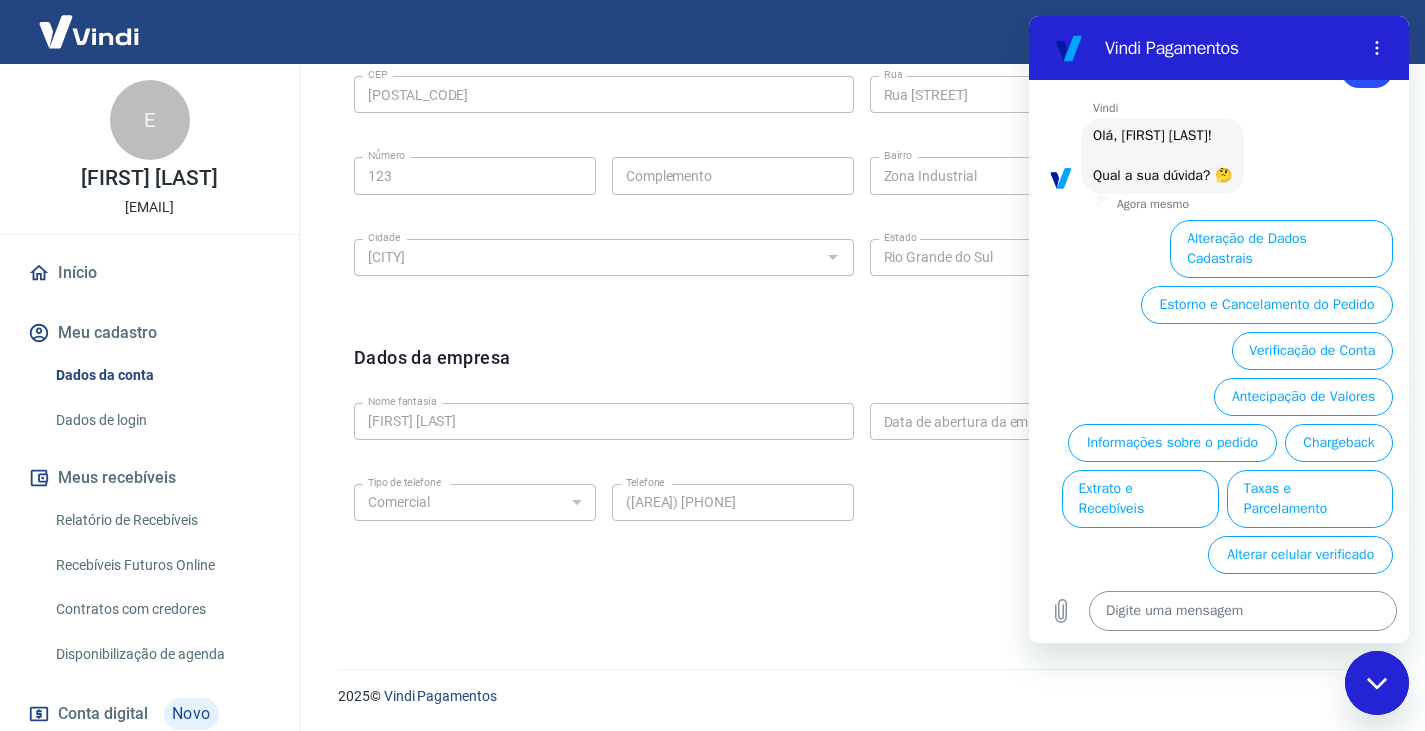 click at bounding box center (1243, 611) 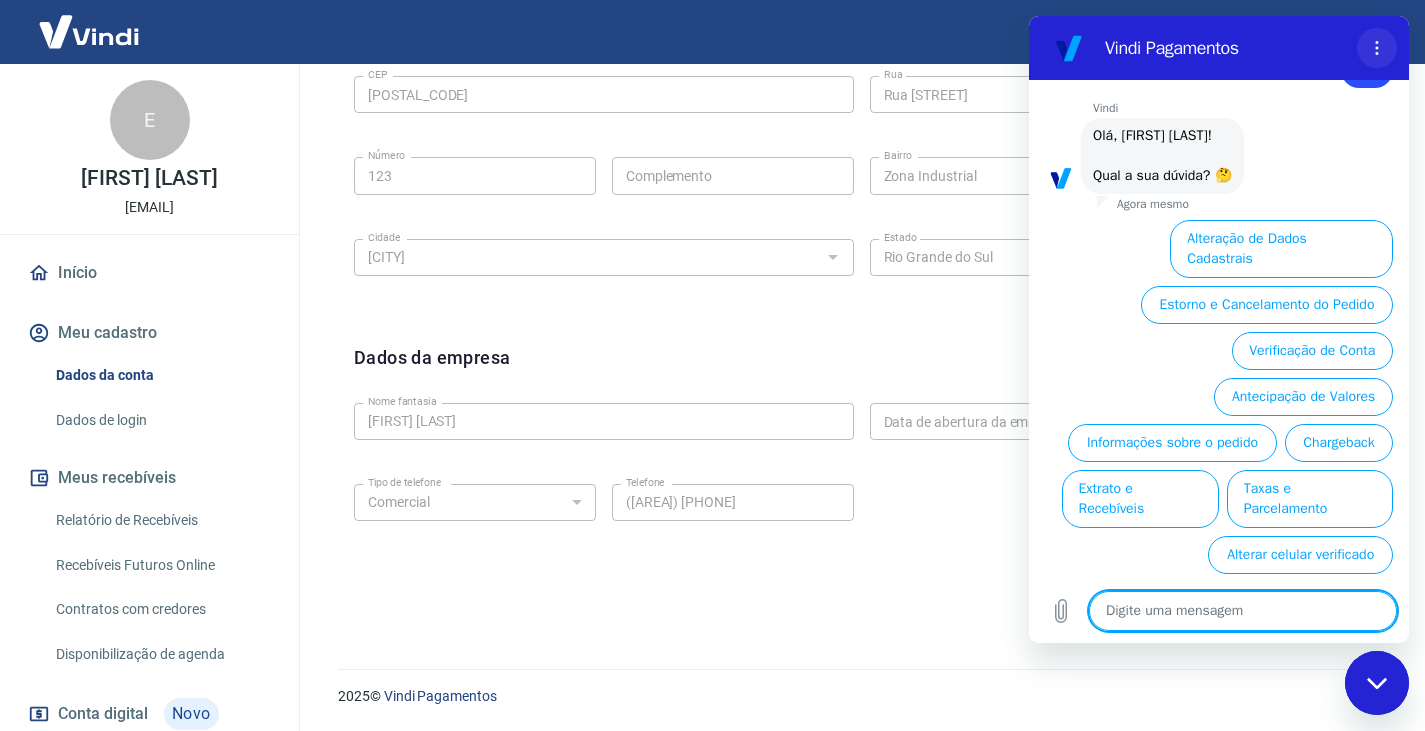 click at bounding box center [1377, 48] 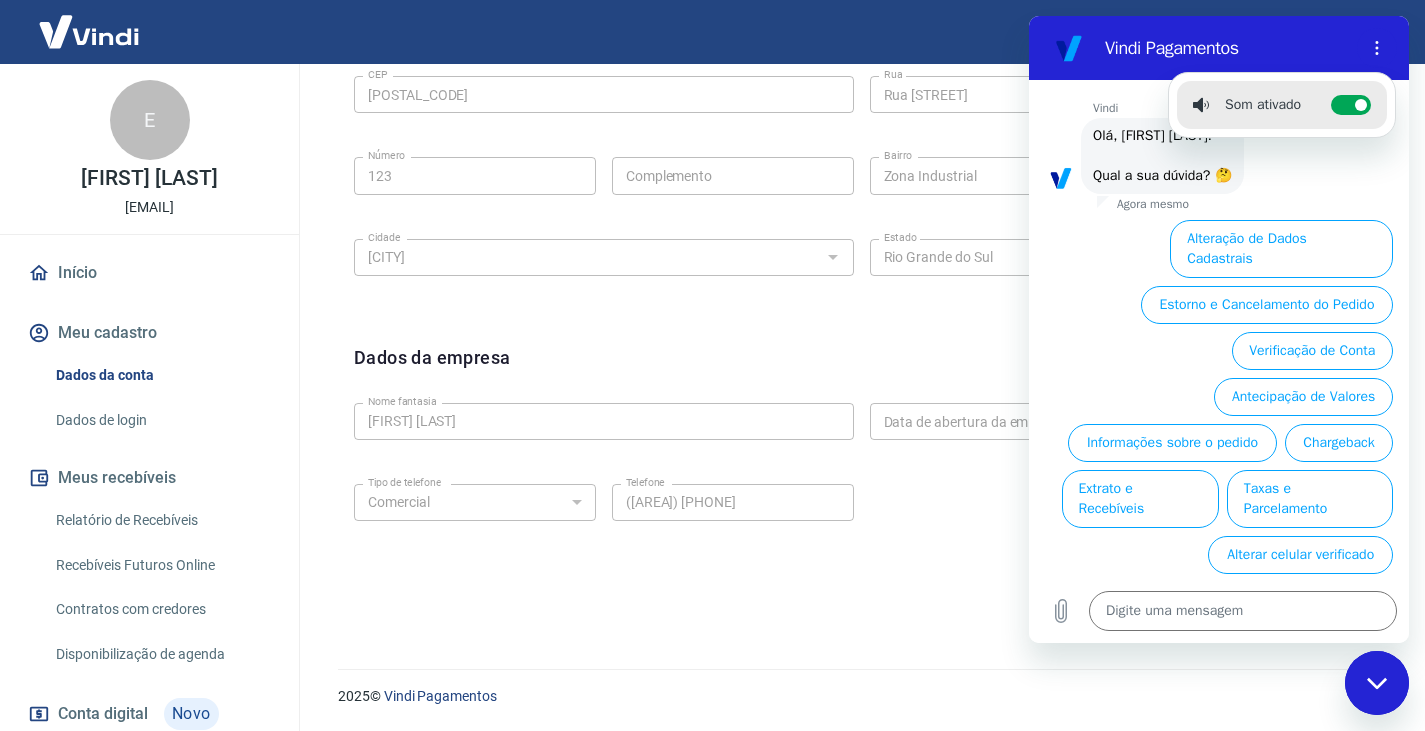 drag, startPoint x: 14, startPoint y: 27, endPoint x: 1020, endPoint y: 41, distance: 1006.0974 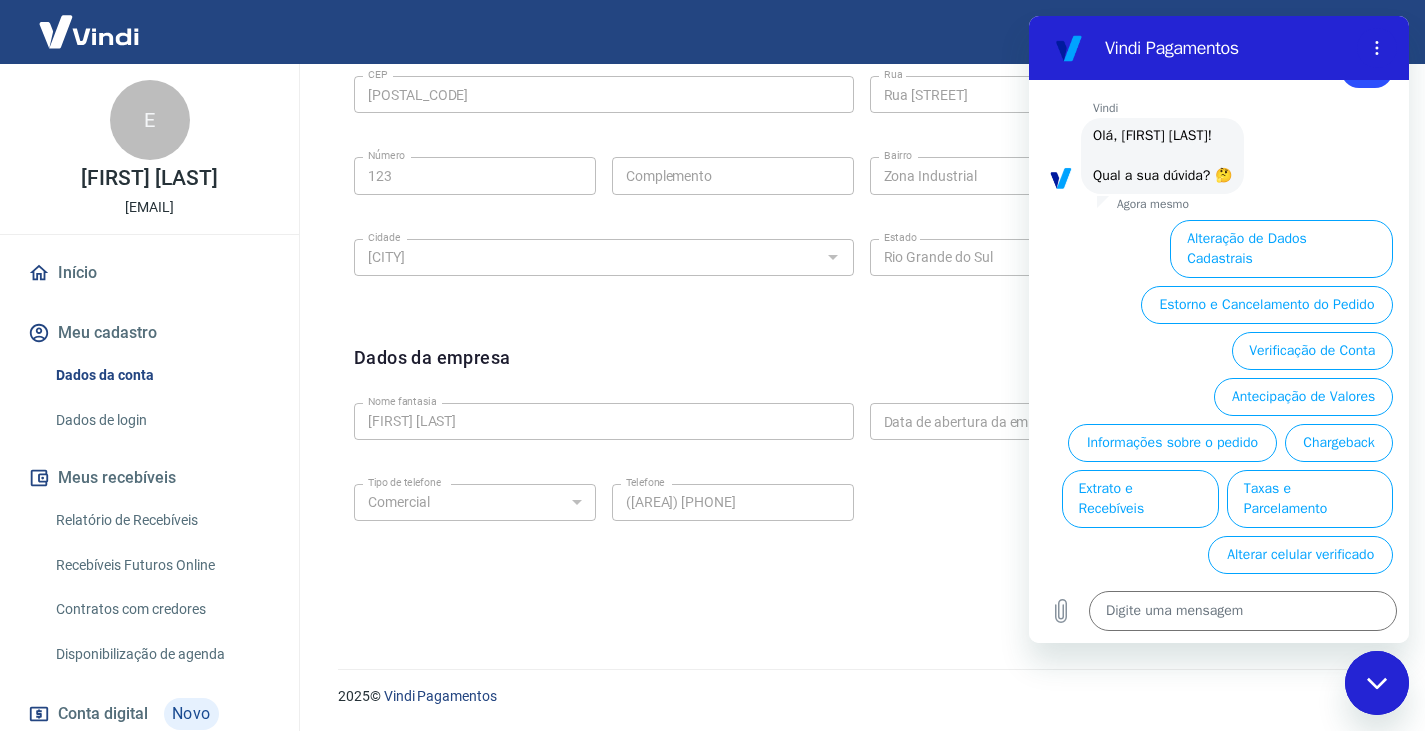 click on "Endereço da empresa Editar endereço CEP [POSTAL_CODE] CEP Rua [STREET] Rua Número [NUMBER] Número Complemento Complemento Bairro [NEIGHBORHOOD] Bairro Cidade [CITY] Cidade Estado [STATE]" at bounding box center (861, 164) 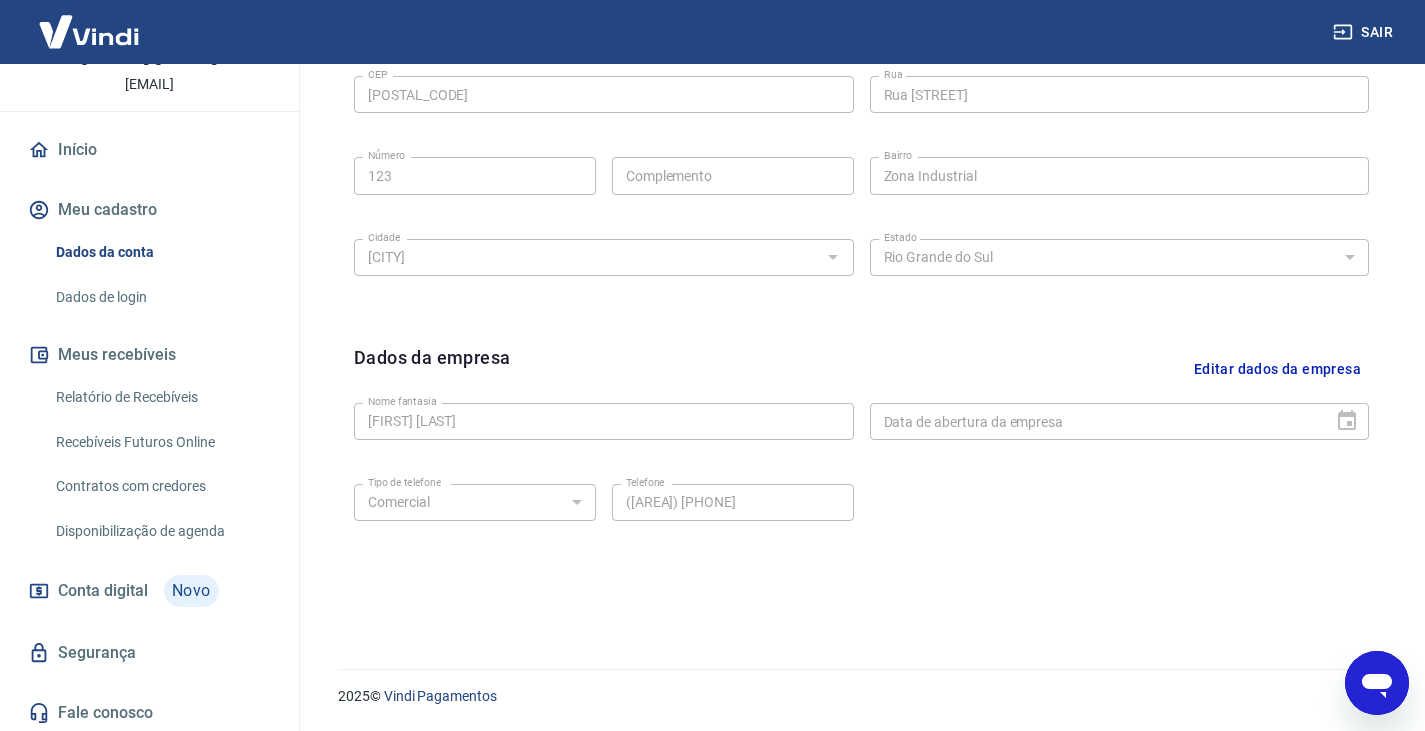 scroll, scrollTop: 127, scrollLeft: 0, axis: vertical 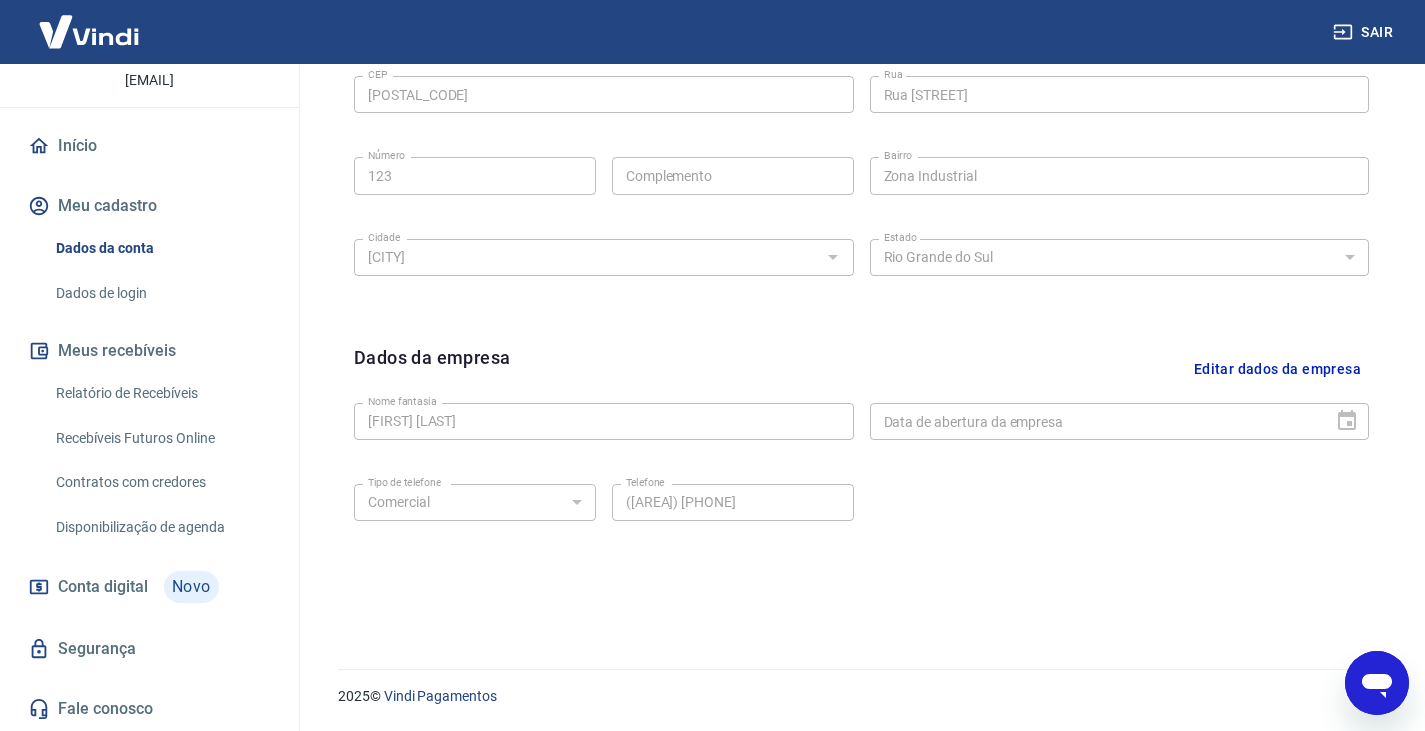 click on "Segurança" at bounding box center (149, 649) 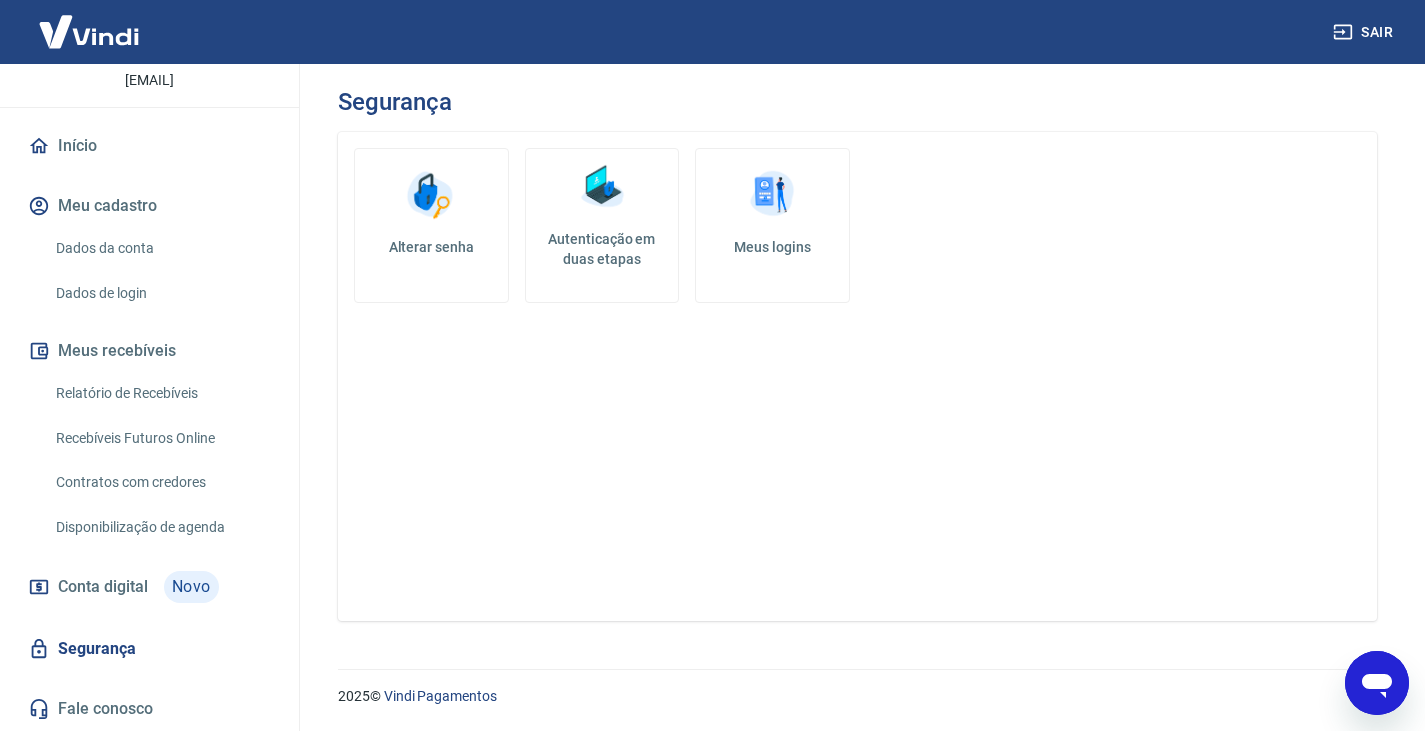 scroll, scrollTop: 0, scrollLeft: 0, axis: both 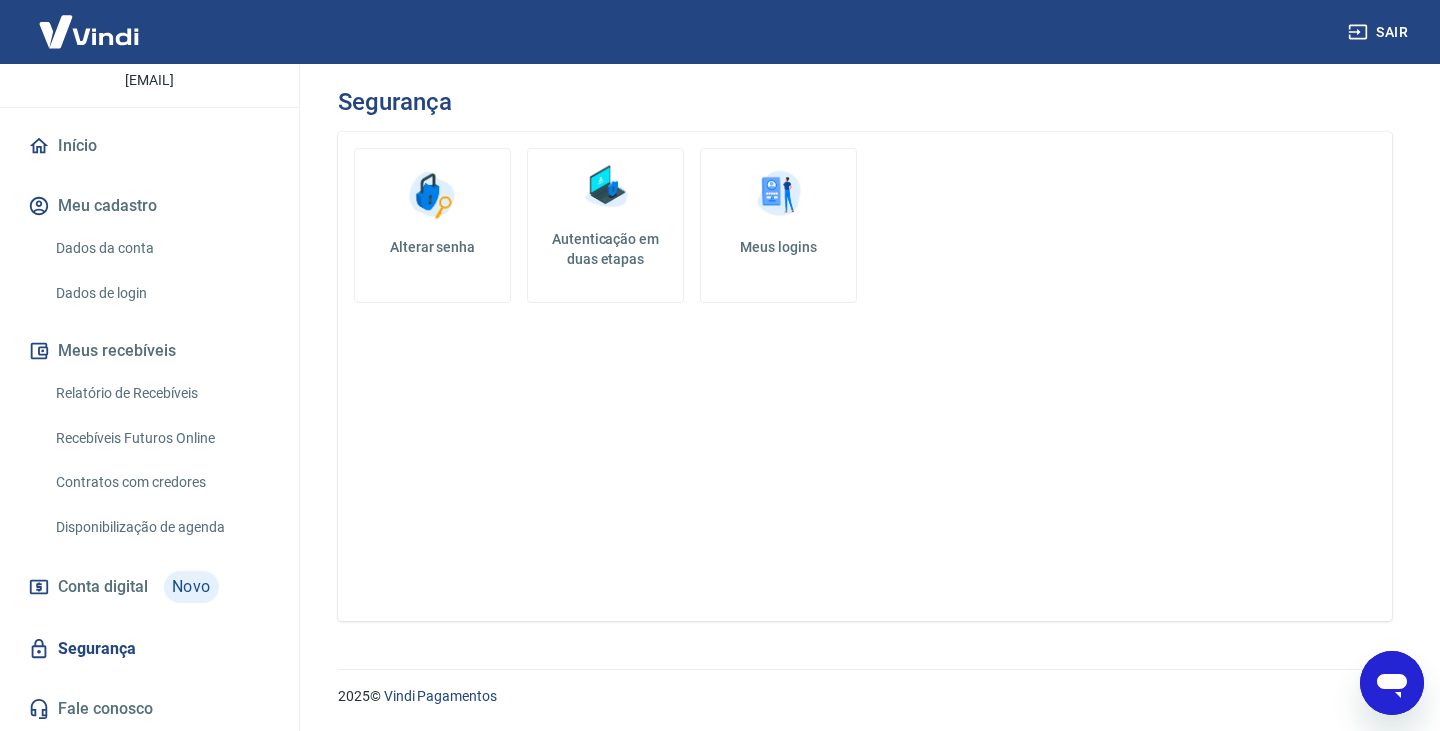 click on "Meus logins" at bounding box center [778, 225] 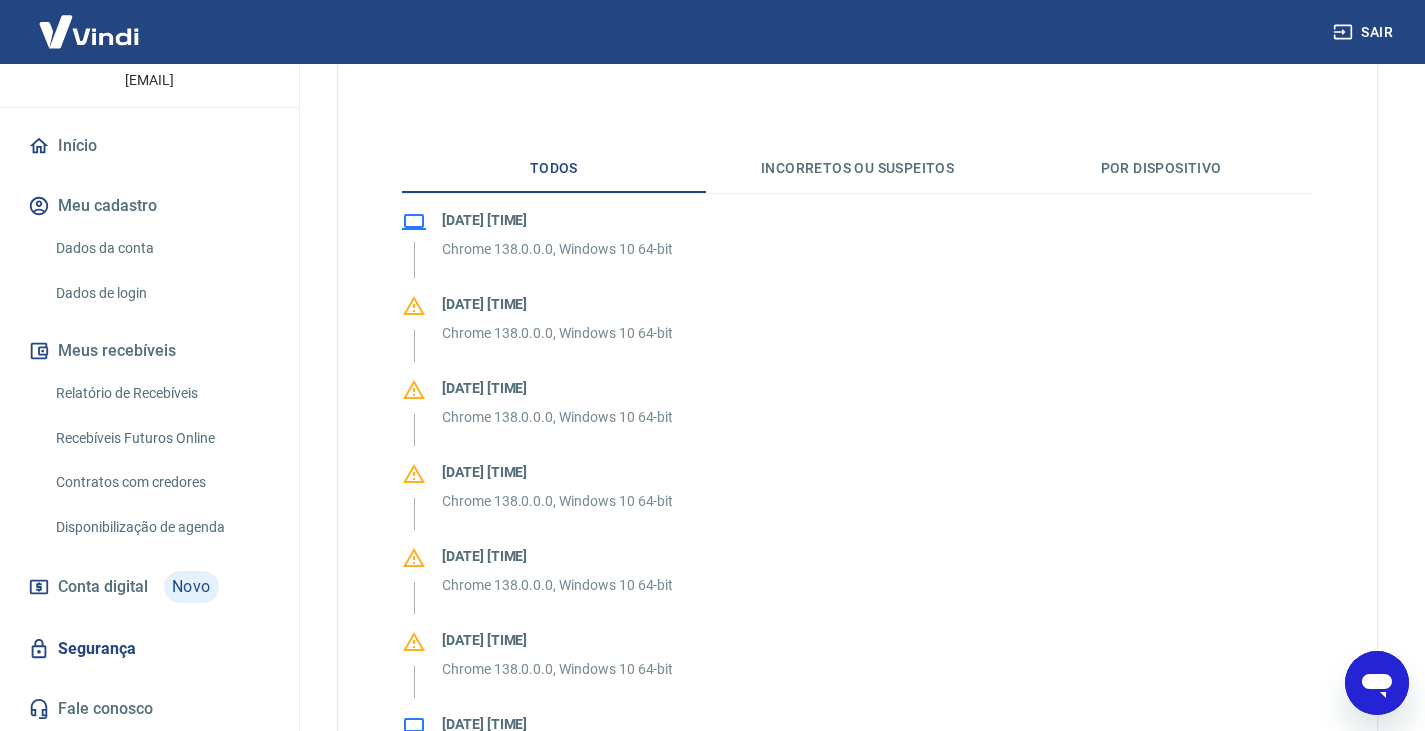 scroll, scrollTop: 400, scrollLeft: 0, axis: vertical 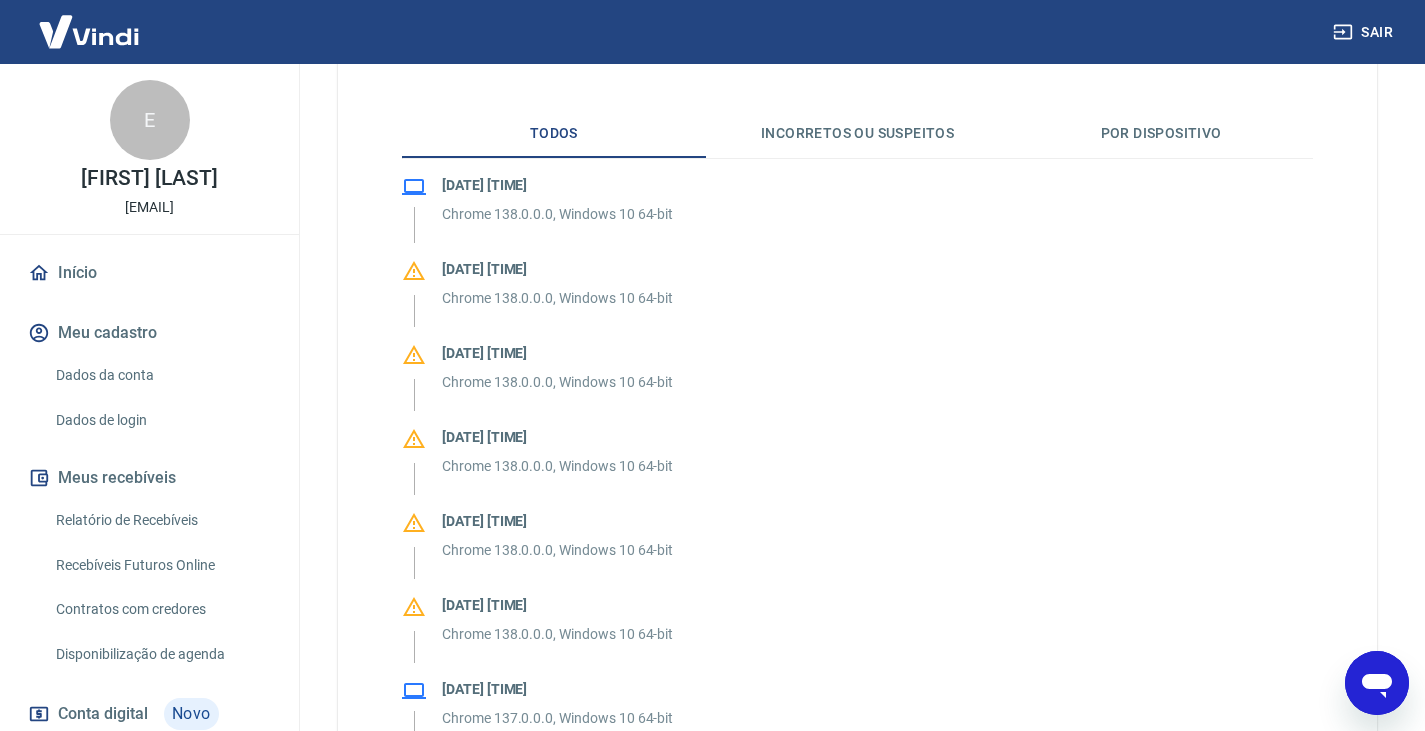 click on "Início" at bounding box center [149, 273] 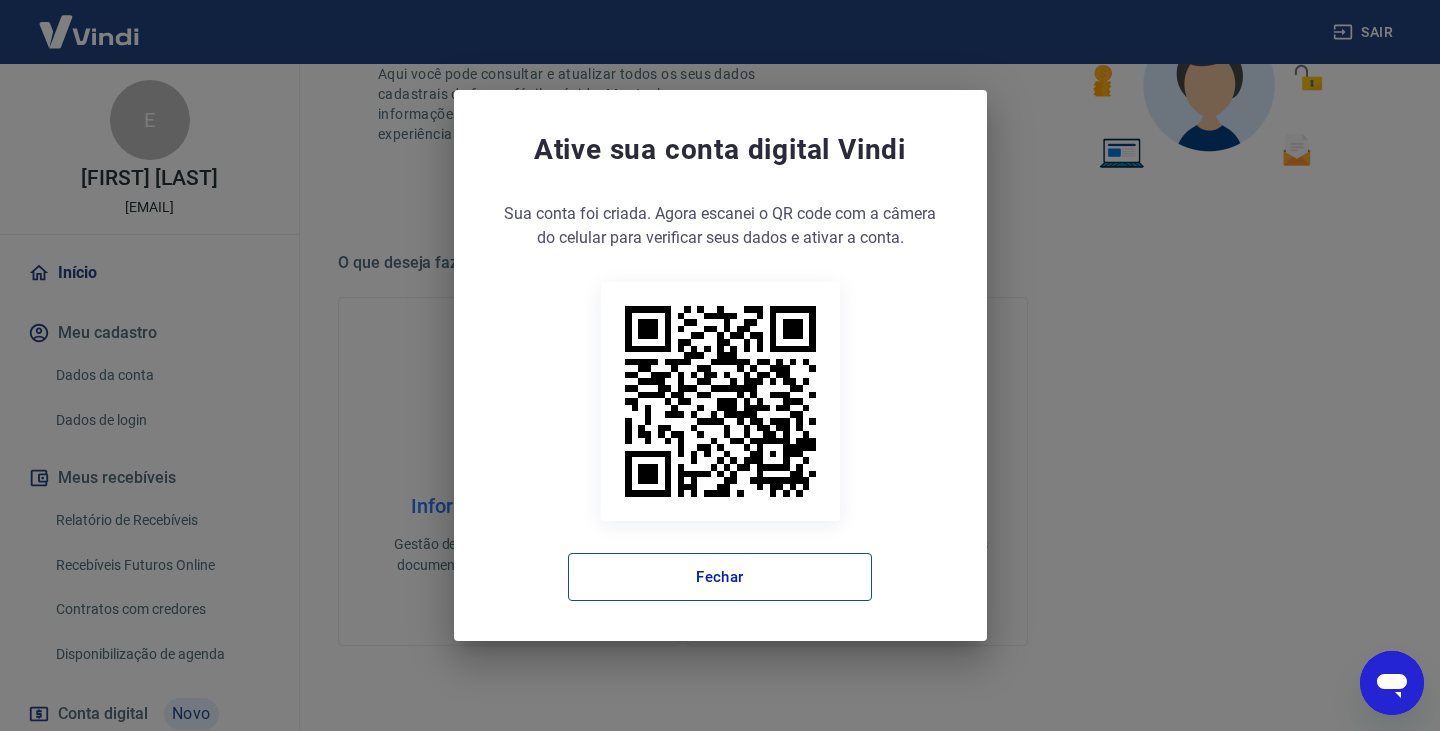 click on "Fechar" at bounding box center [720, 577] 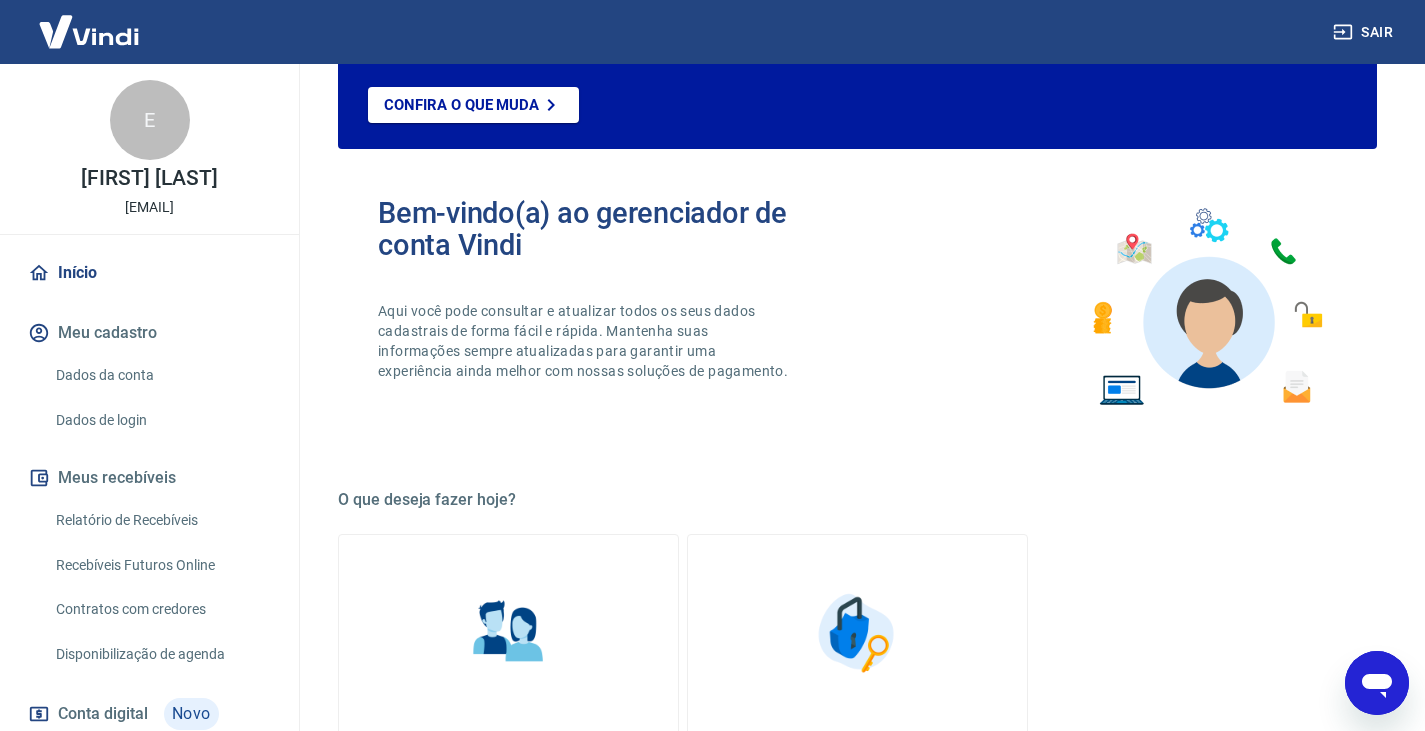 scroll, scrollTop: 100, scrollLeft: 0, axis: vertical 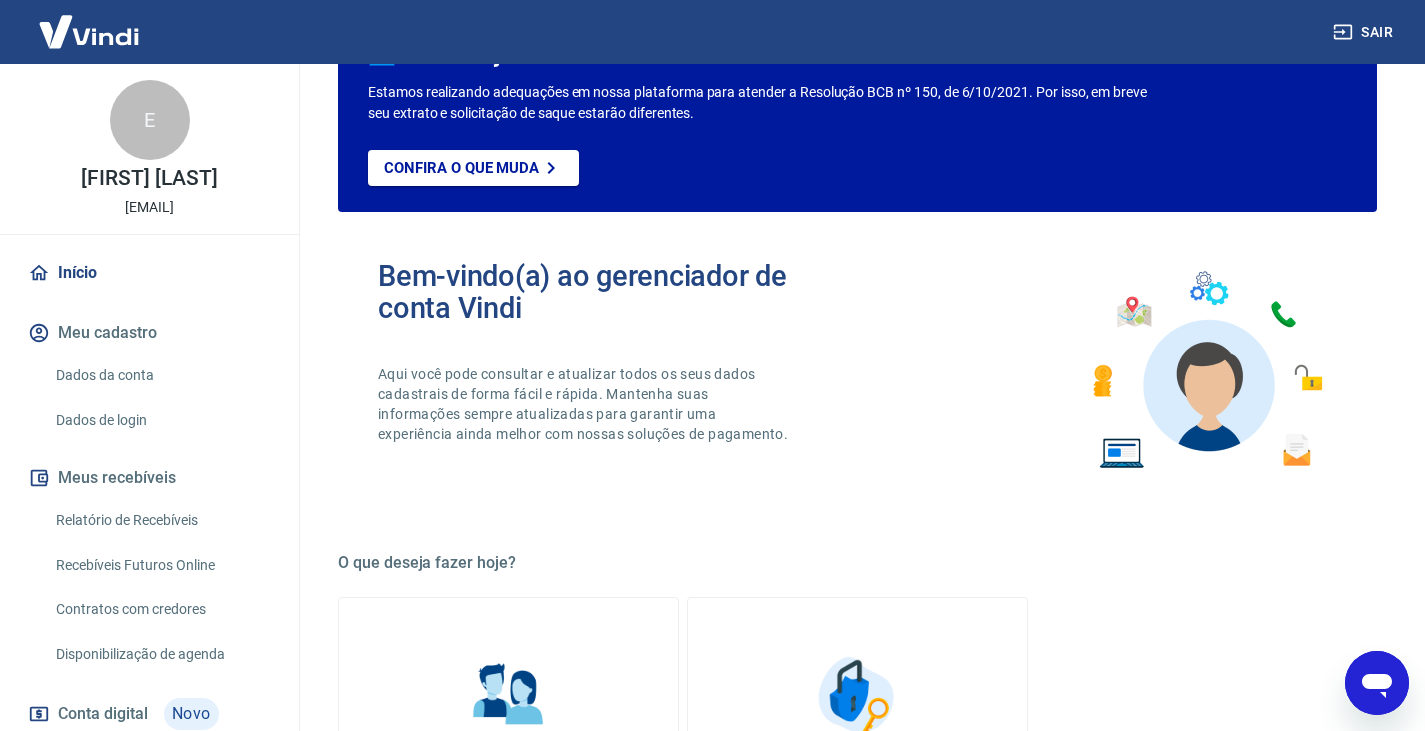 click on "Dados da conta" at bounding box center [161, 375] 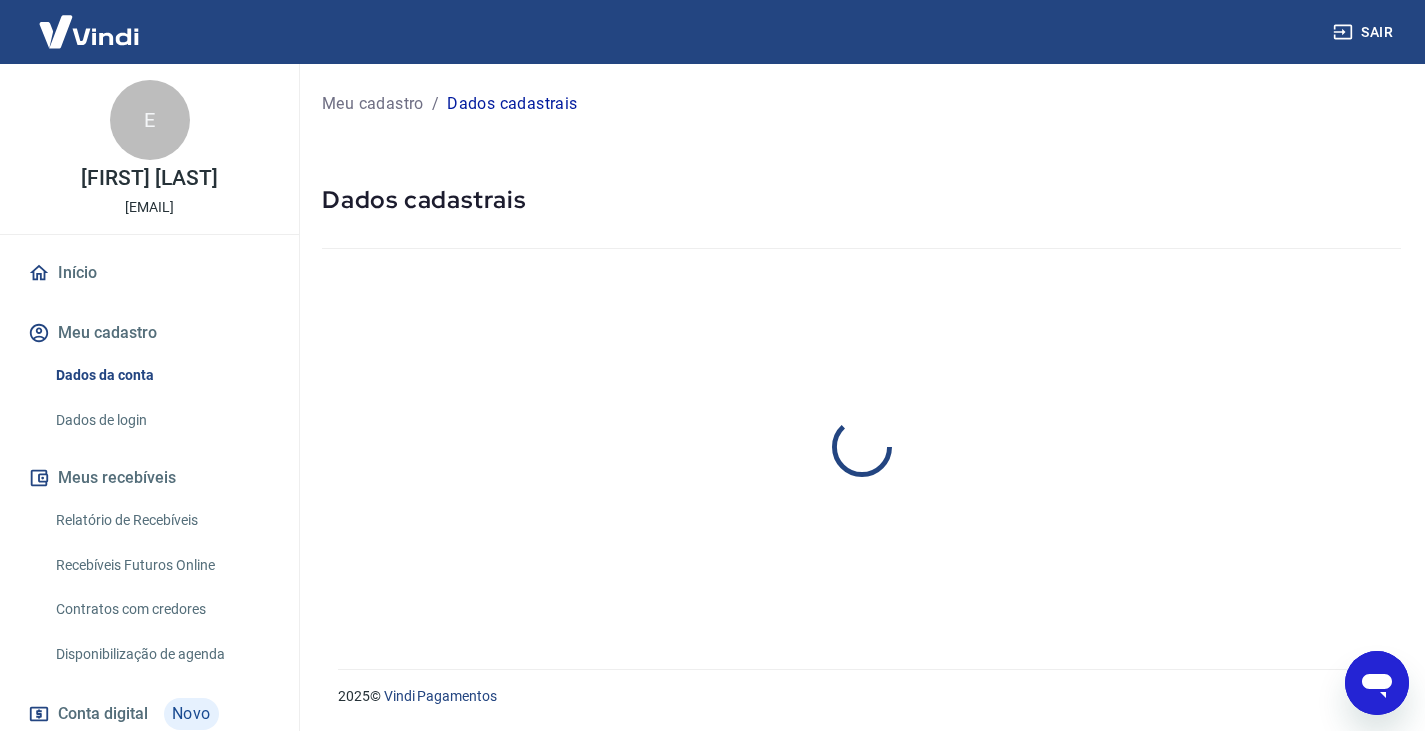 scroll, scrollTop: 0, scrollLeft: 0, axis: both 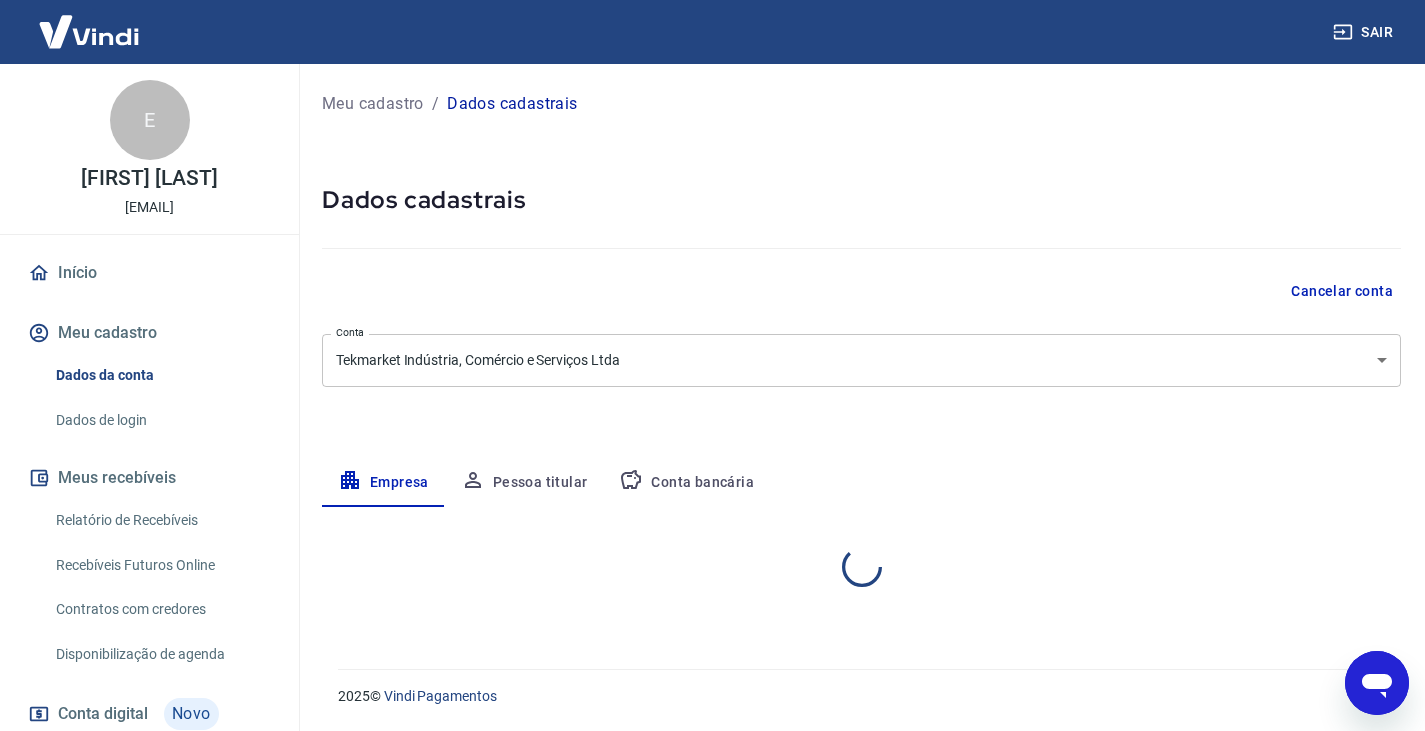 select on "RS" 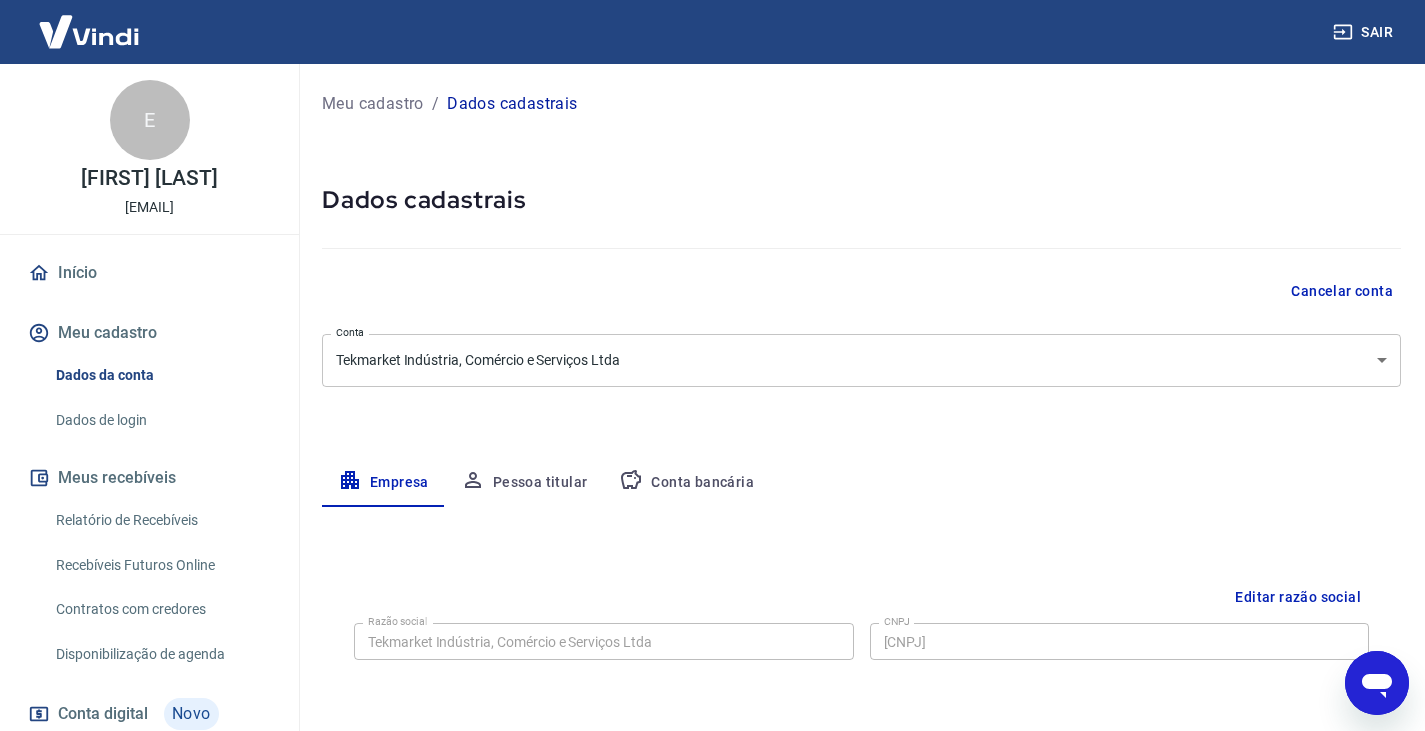 click on "Empresa Pessoa titular Conta bancária" at bounding box center [861, 483] 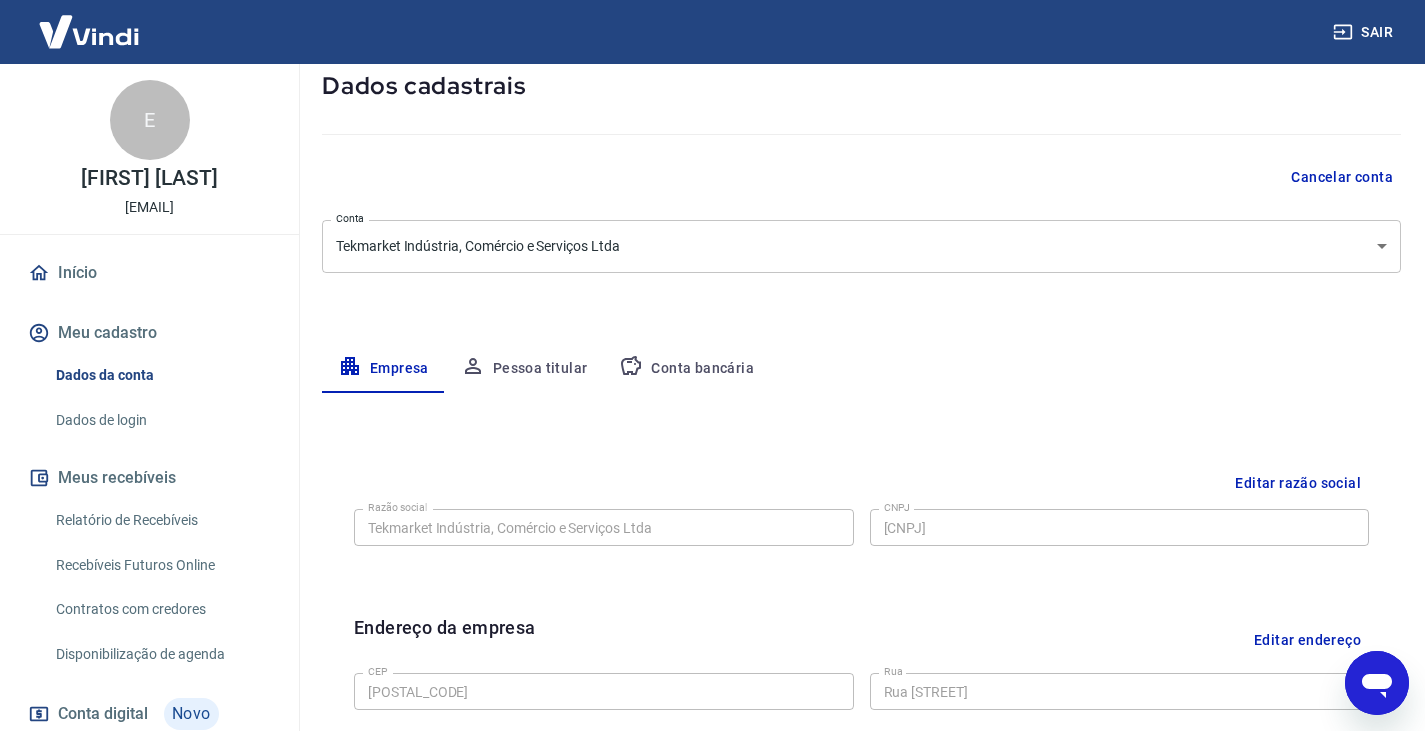 scroll, scrollTop: 111, scrollLeft: 0, axis: vertical 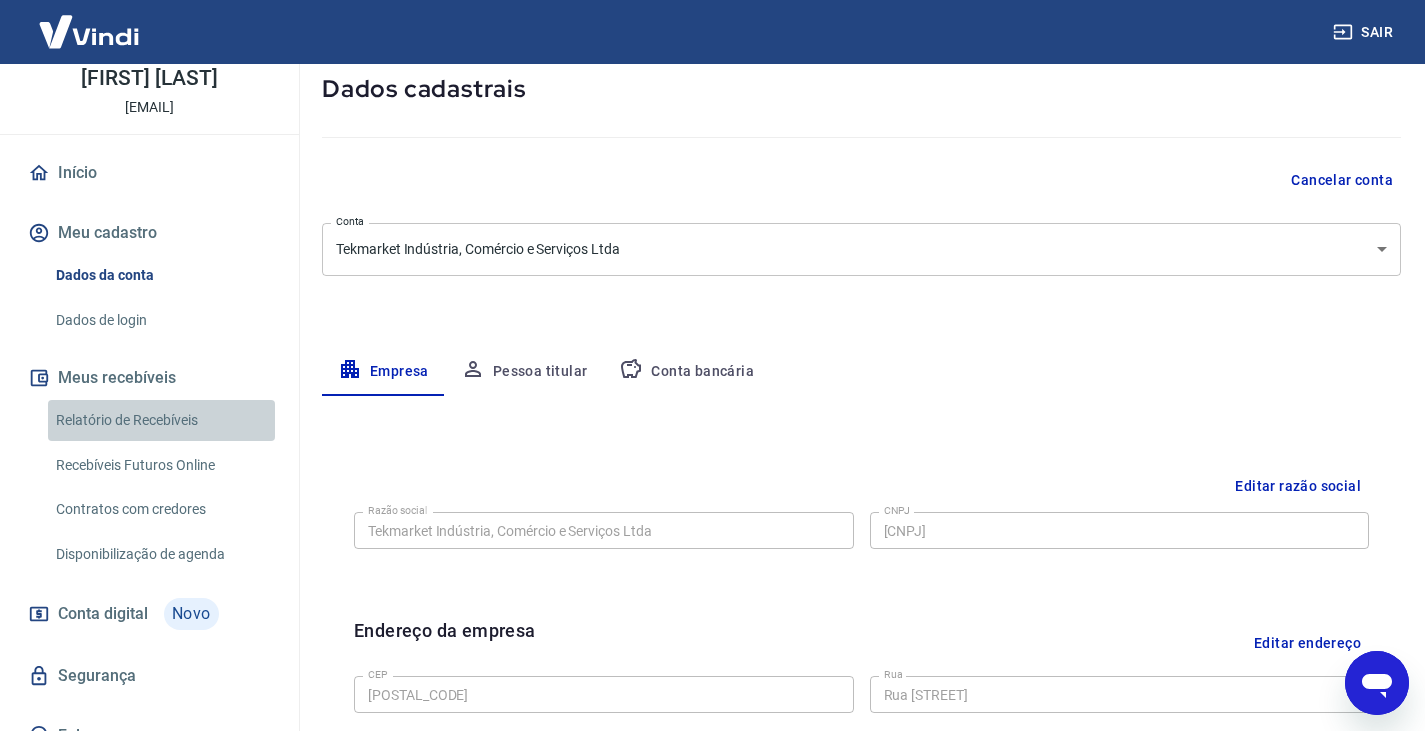 click on "Relatório de Recebíveis" at bounding box center (161, 420) 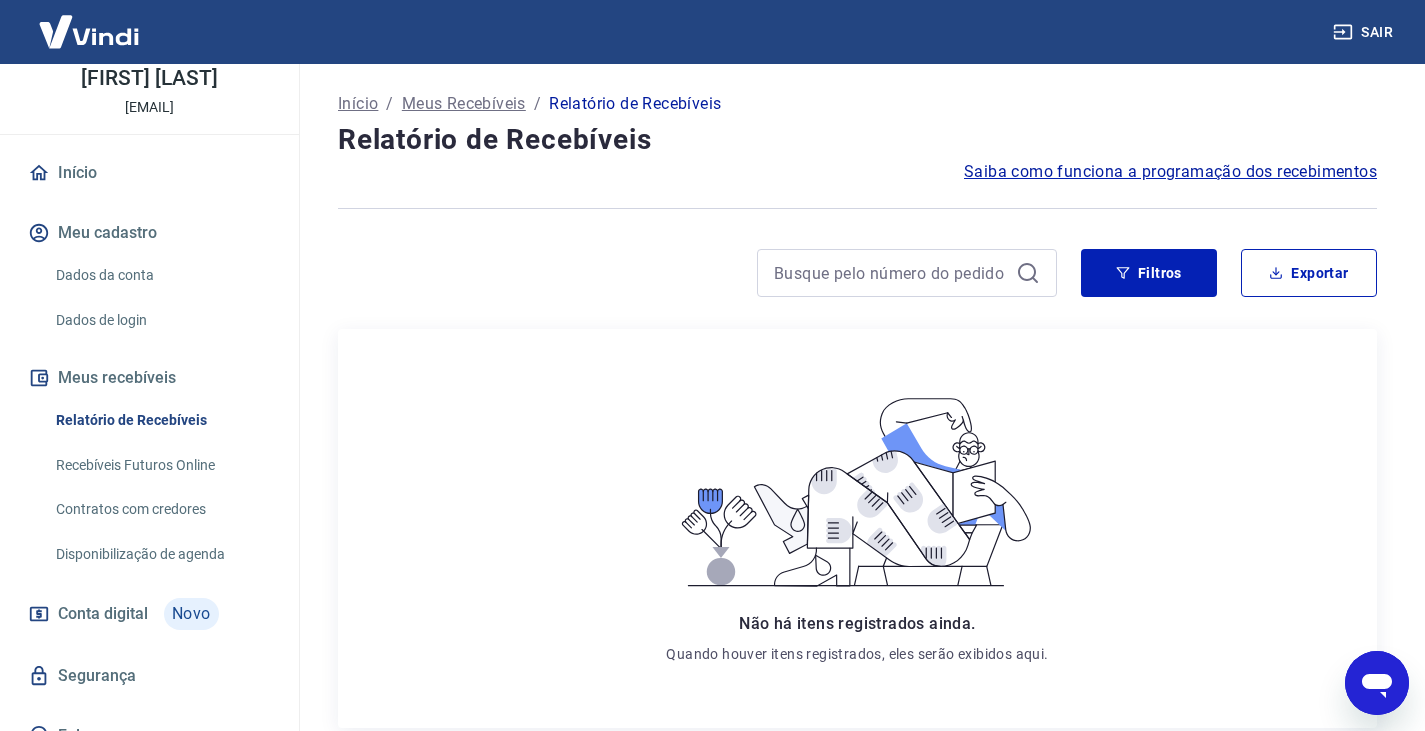 click on "Recebíveis Futuros Online" at bounding box center (161, 465) 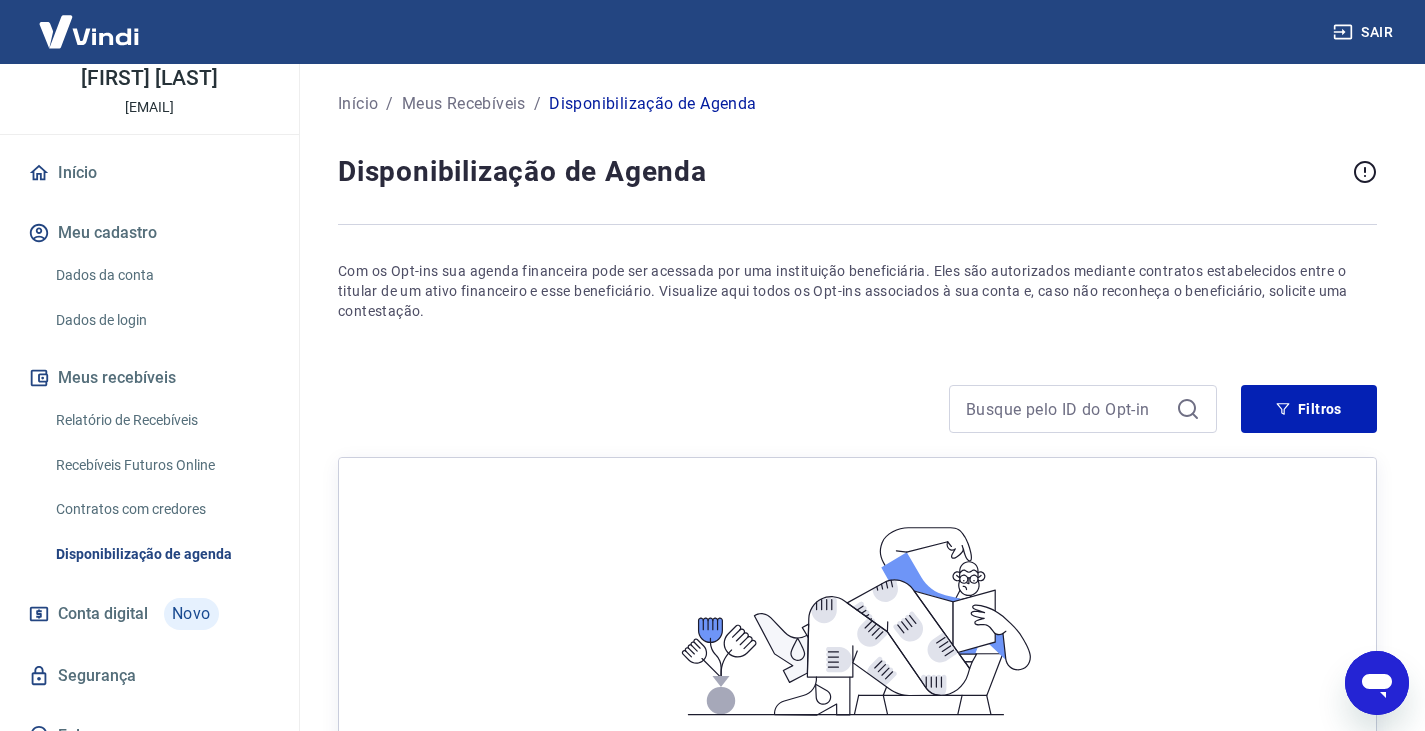 scroll, scrollTop: 254, scrollLeft: 0, axis: vertical 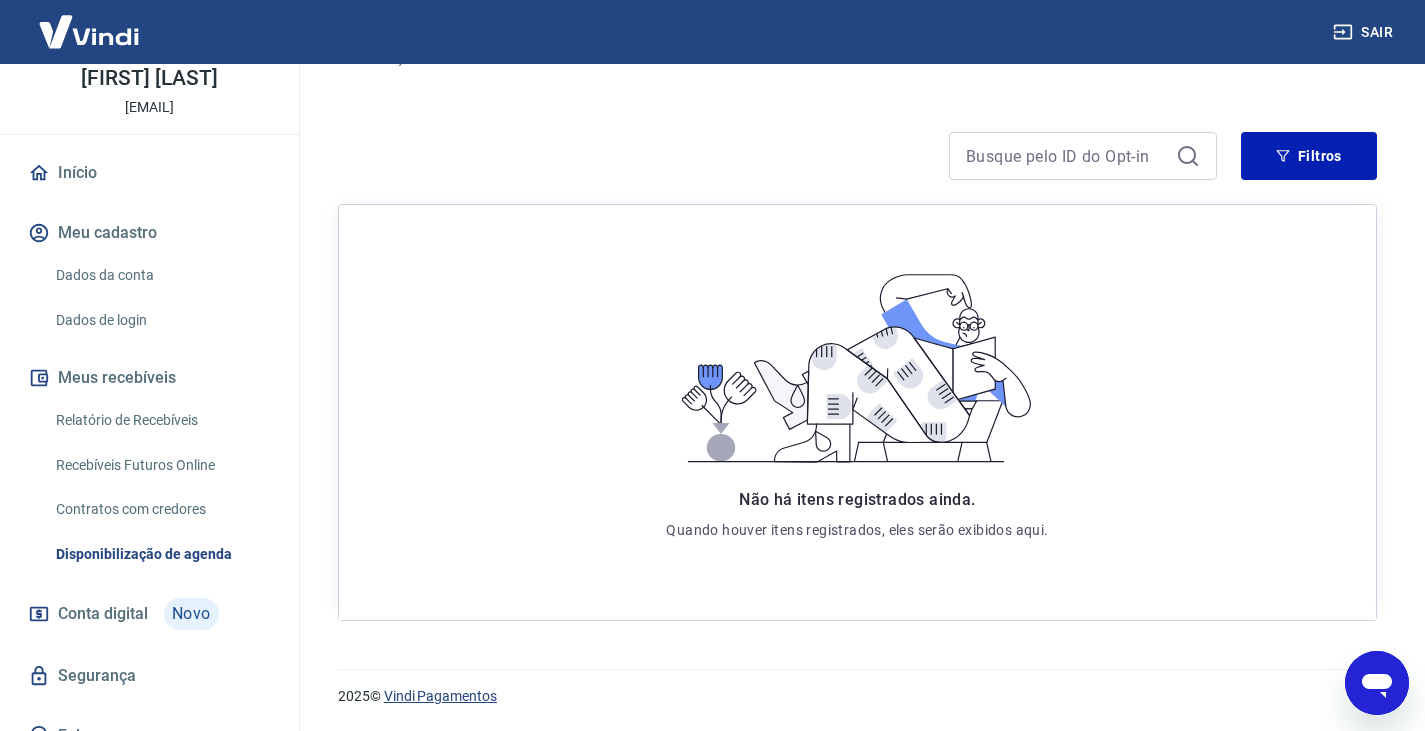 click on "Vindi Pagamentos" at bounding box center (440, 696) 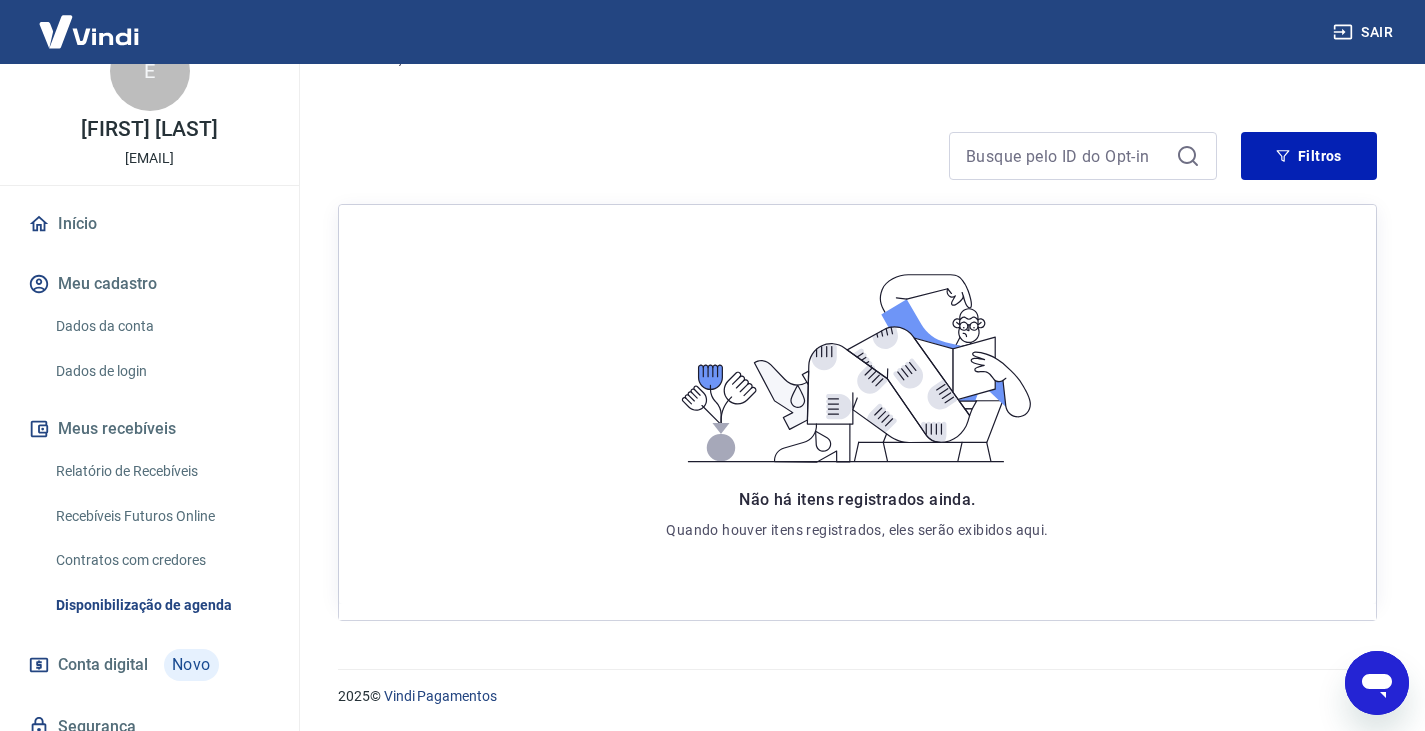 scroll, scrollTop: 0, scrollLeft: 0, axis: both 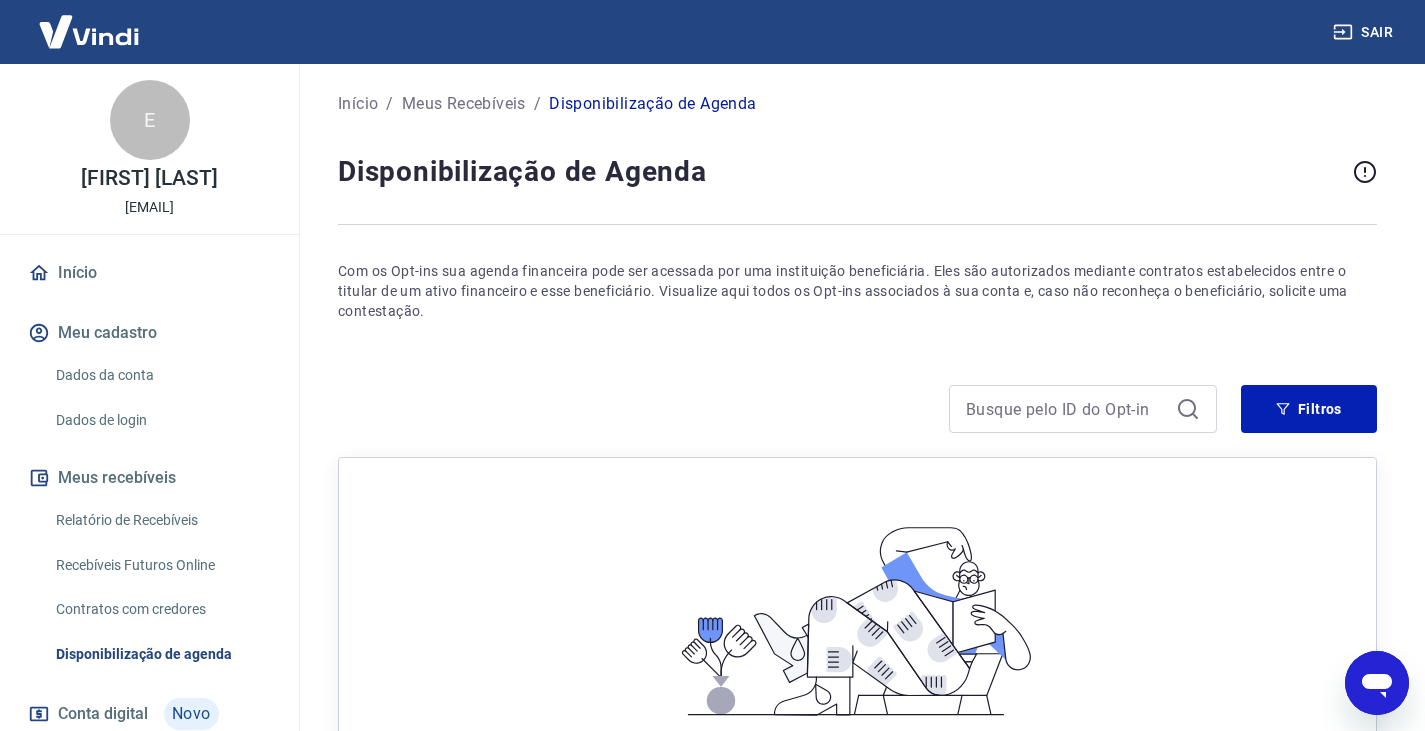 click on "Início" at bounding box center (149, 273) 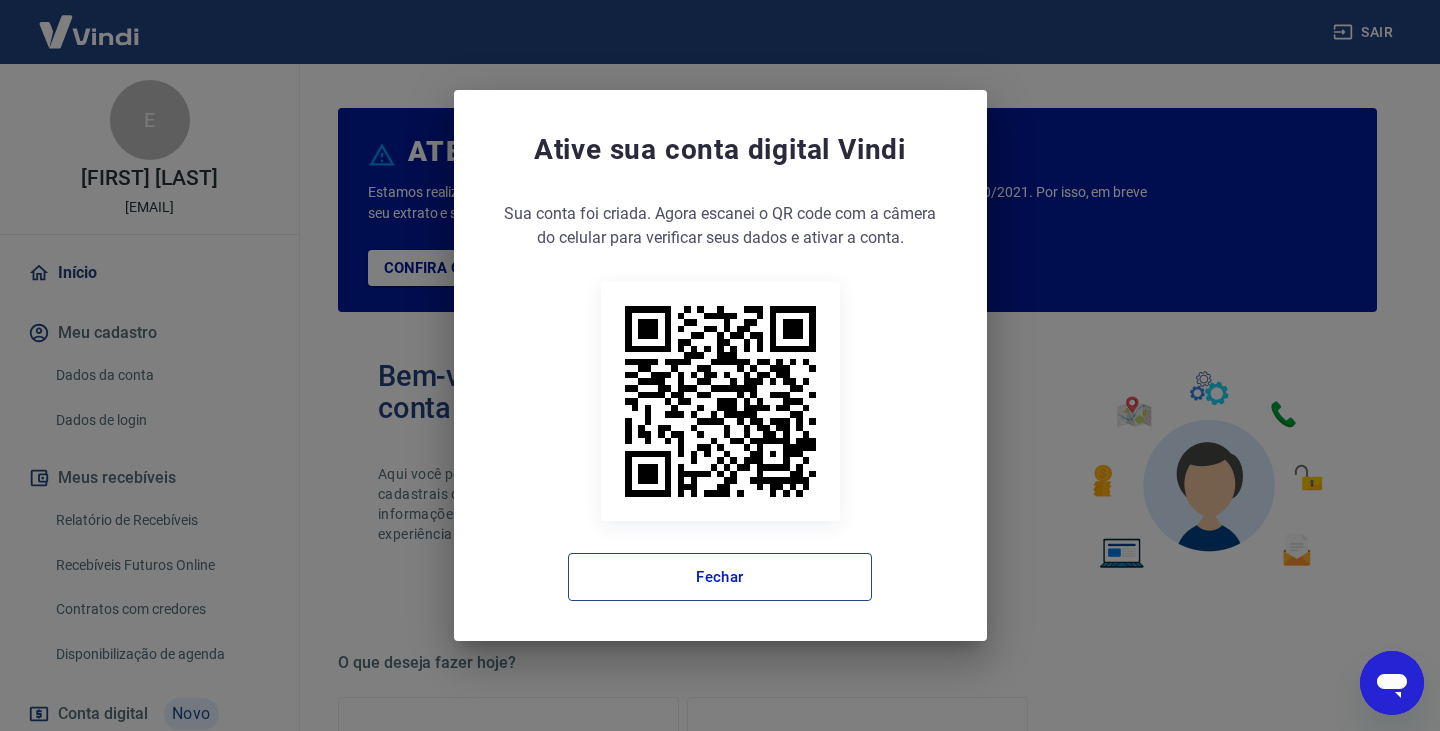 click on "Fechar" at bounding box center (720, 577) 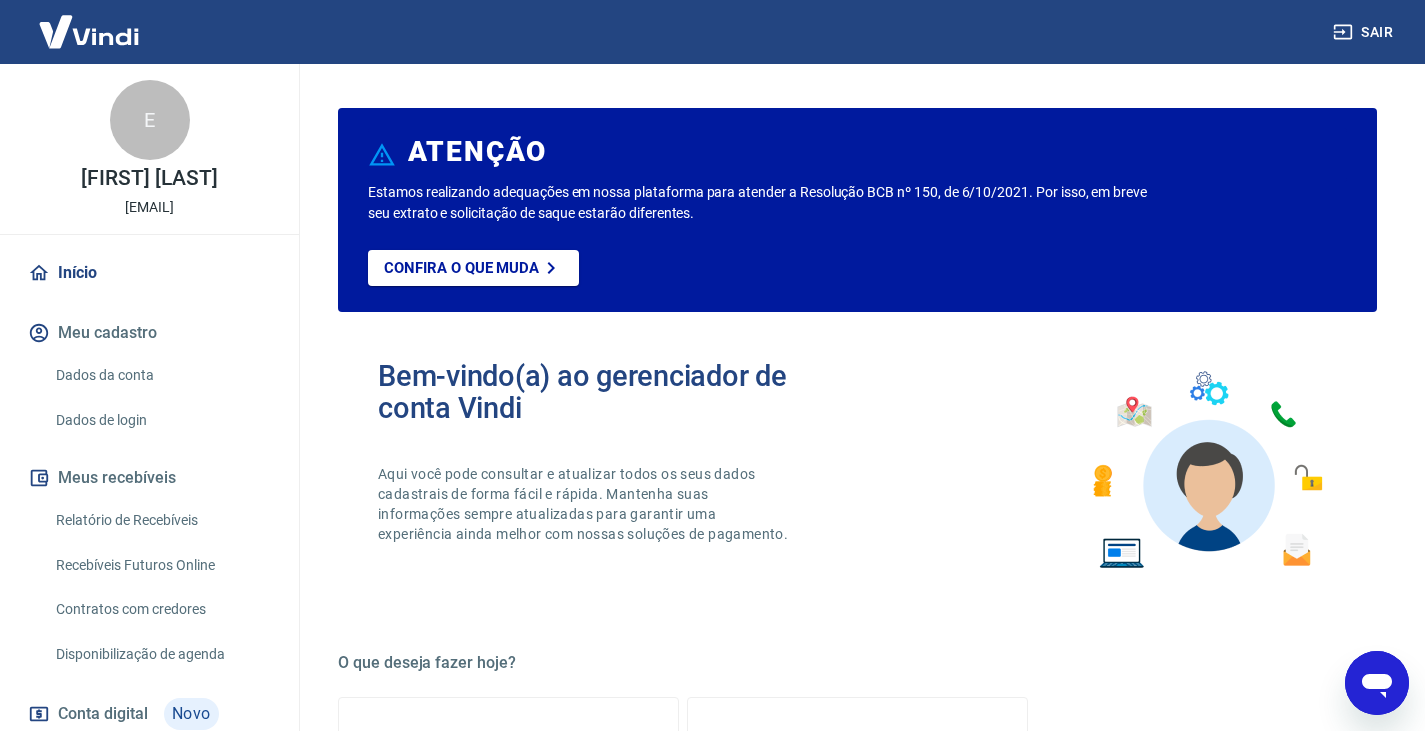type on "x" 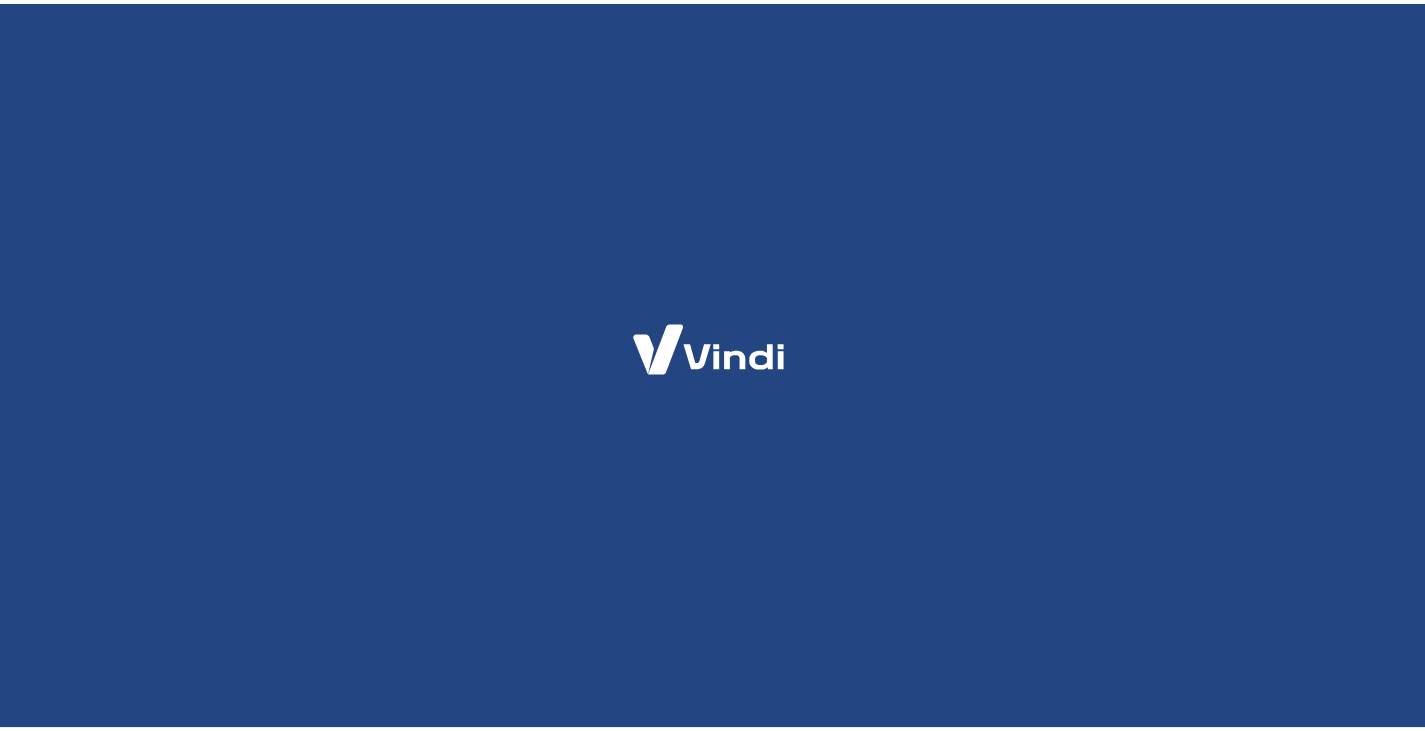 scroll, scrollTop: 0, scrollLeft: 0, axis: both 